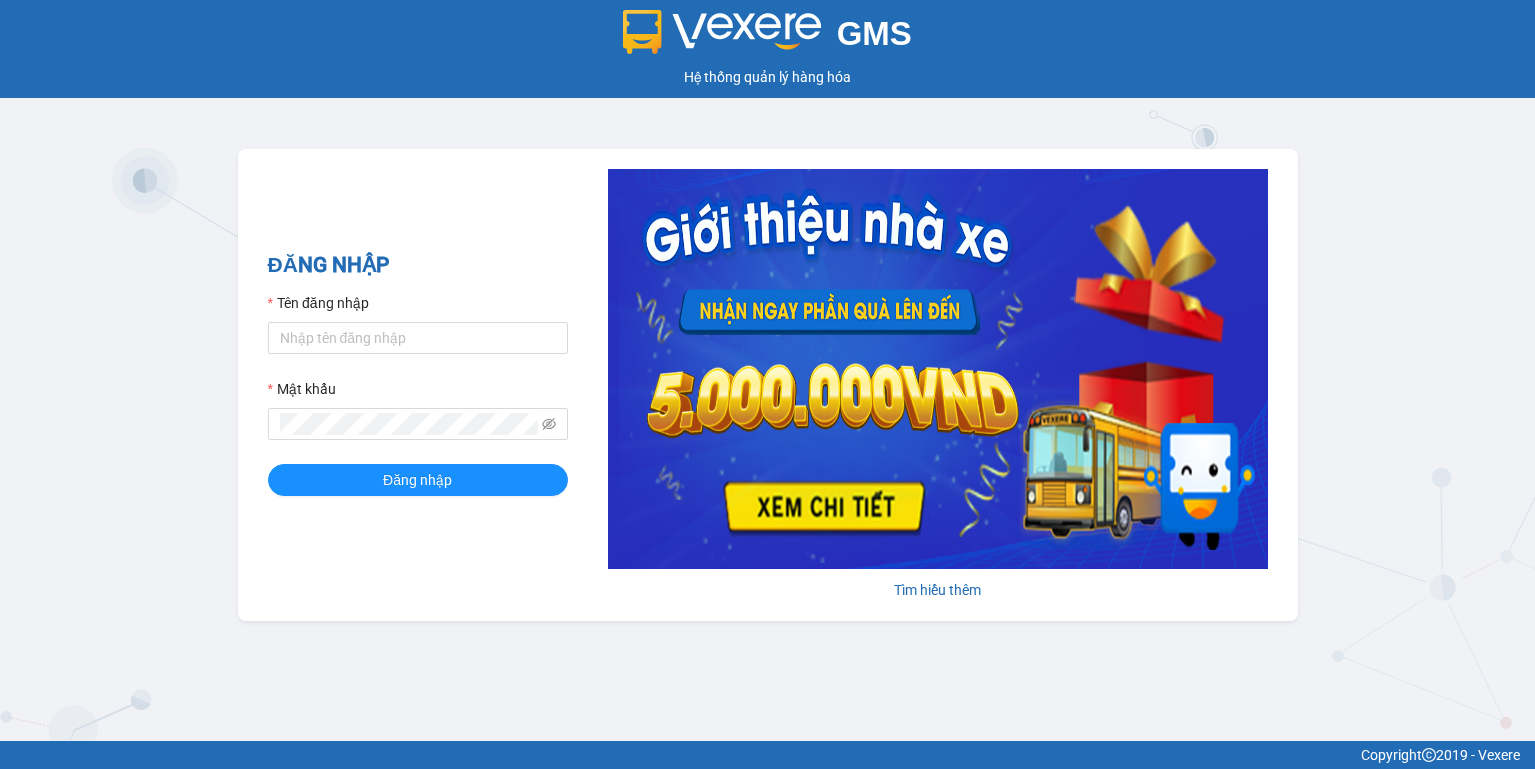 scroll, scrollTop: 0, scrollLeft: 0, axis: both 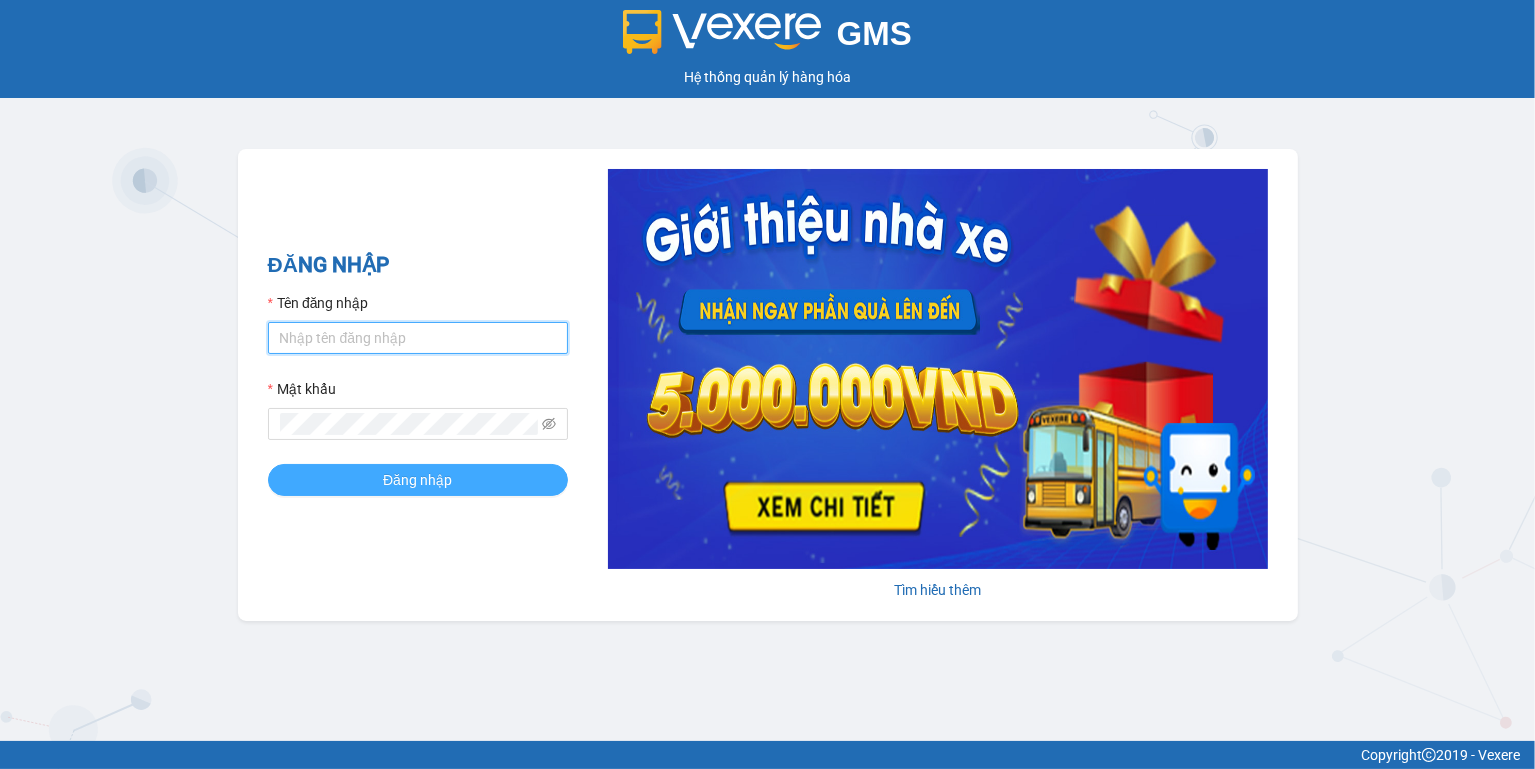 type on "ngoc.taithang" 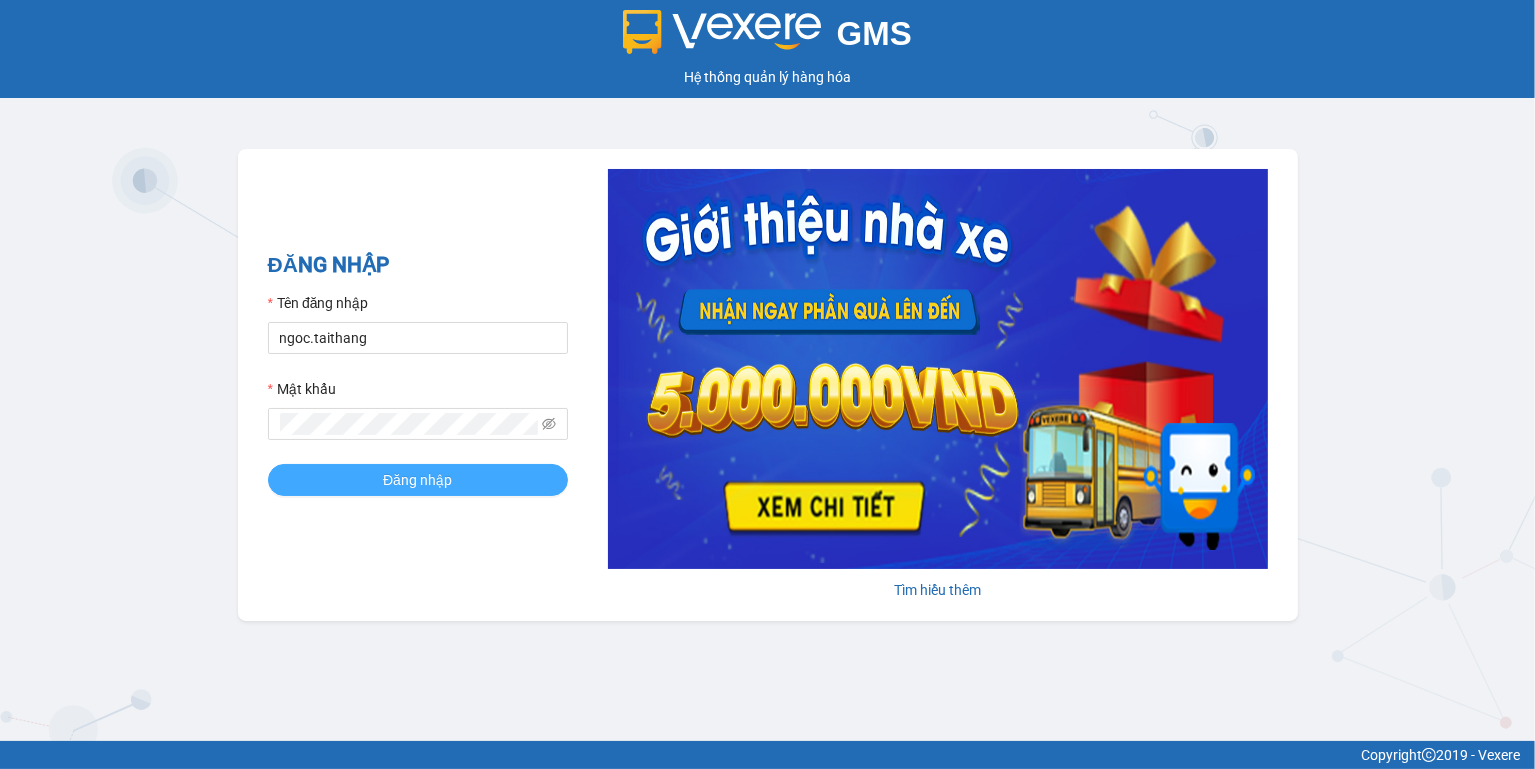 click on "Đăng nhập" at bounding box center (418, 480) 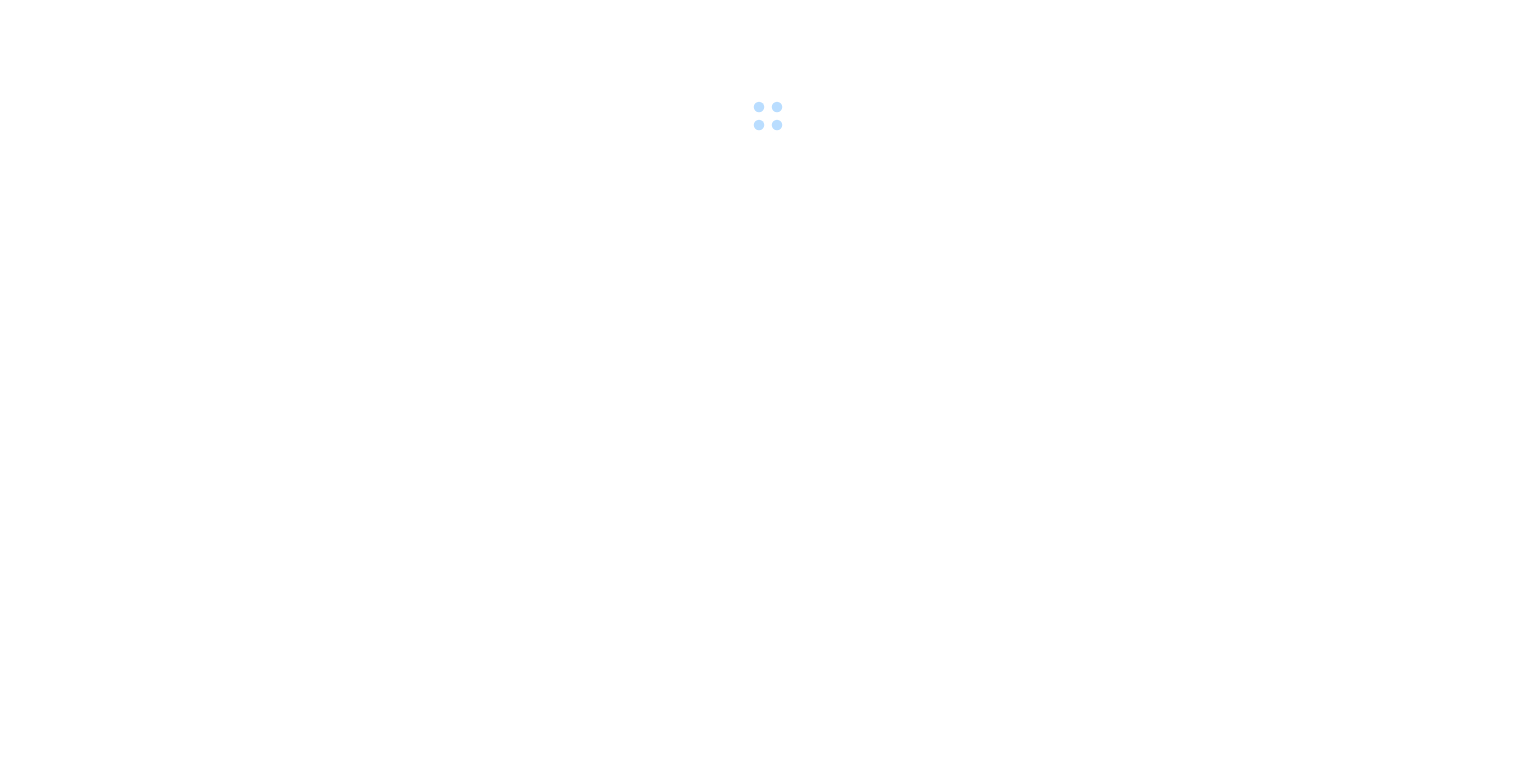scroll, scrollTop: 0, scrollLeft: 0, axis: both 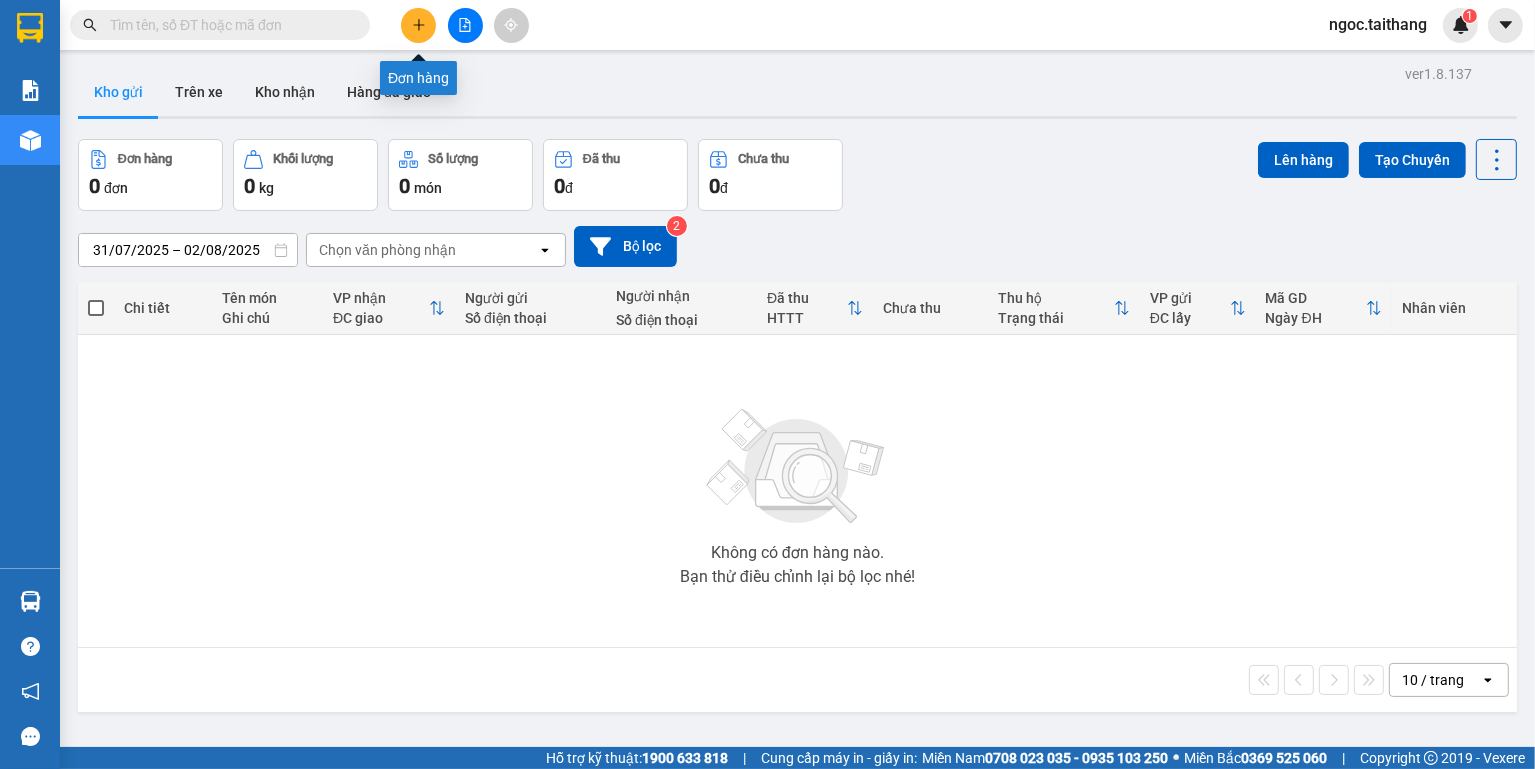 click 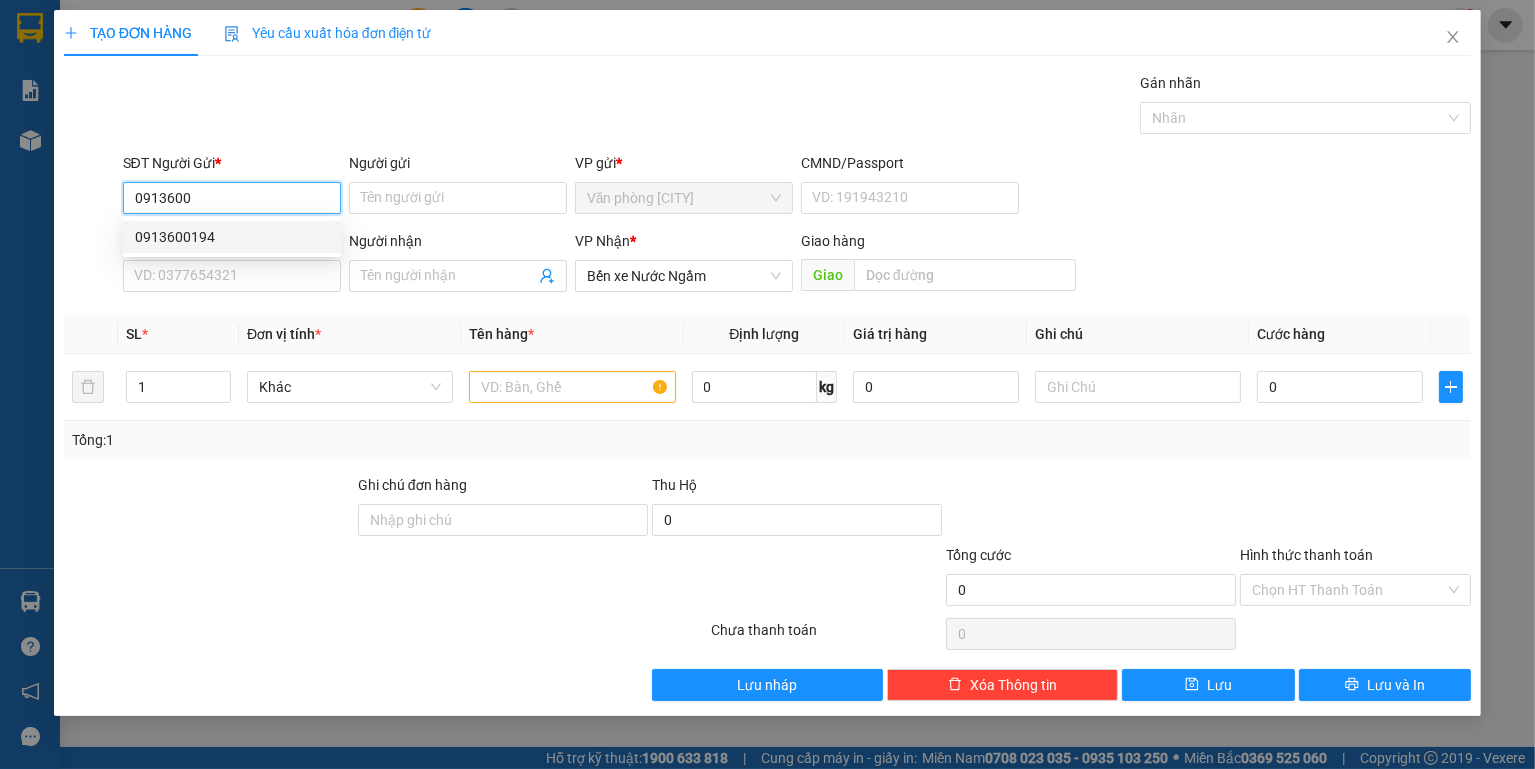 click on "0913600194" at bounding box center [232, 237] 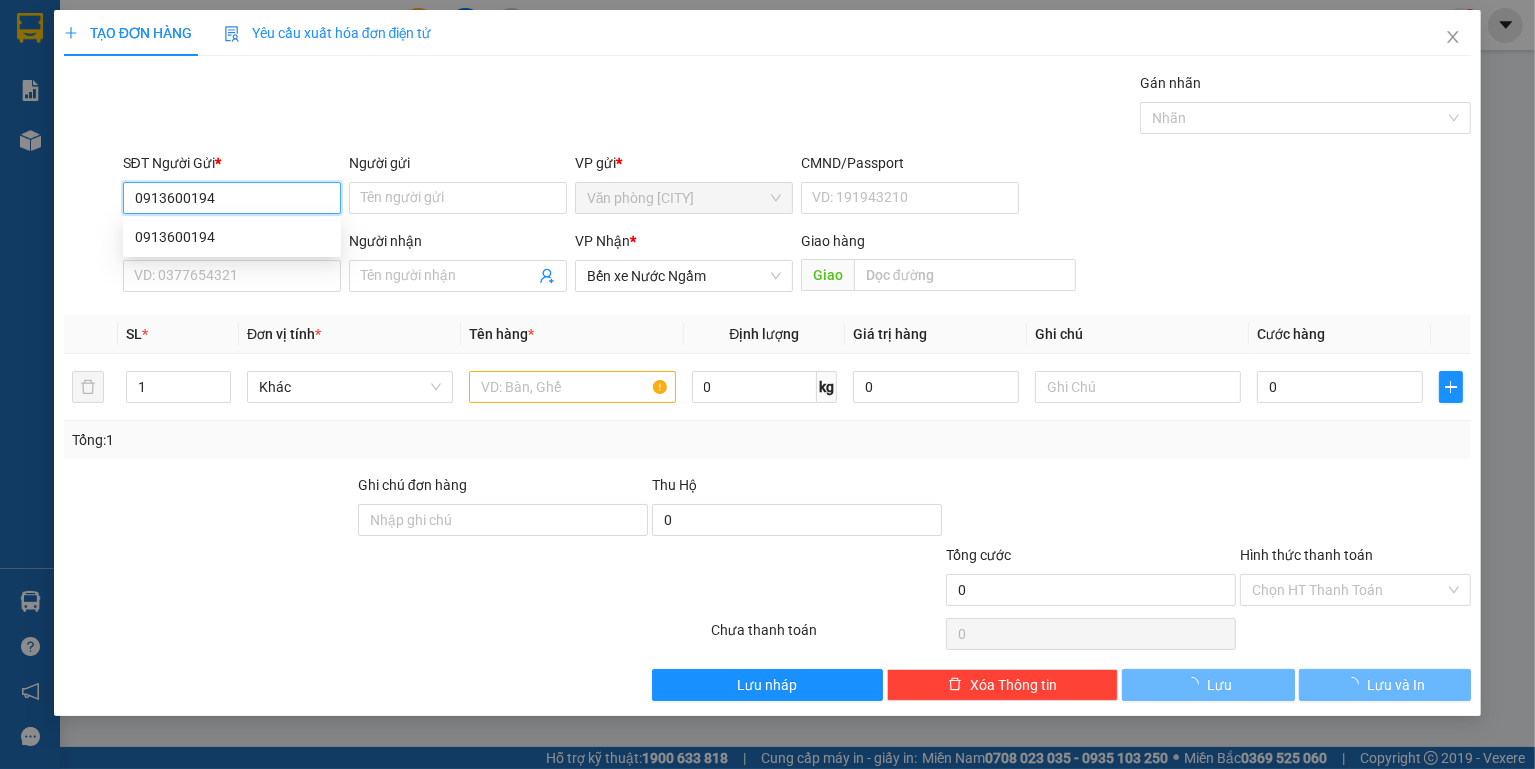 type on "250.000" 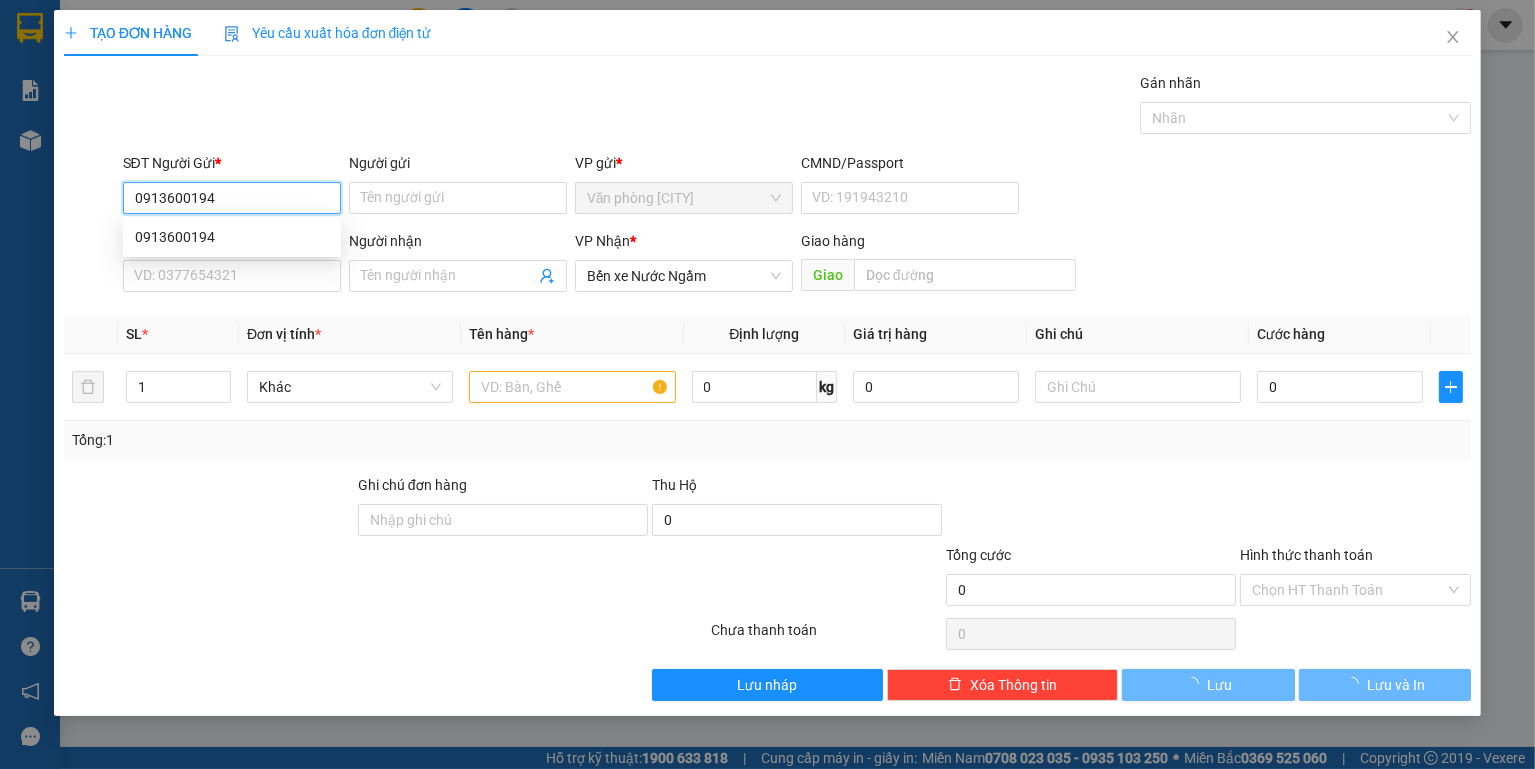type on "250.000" 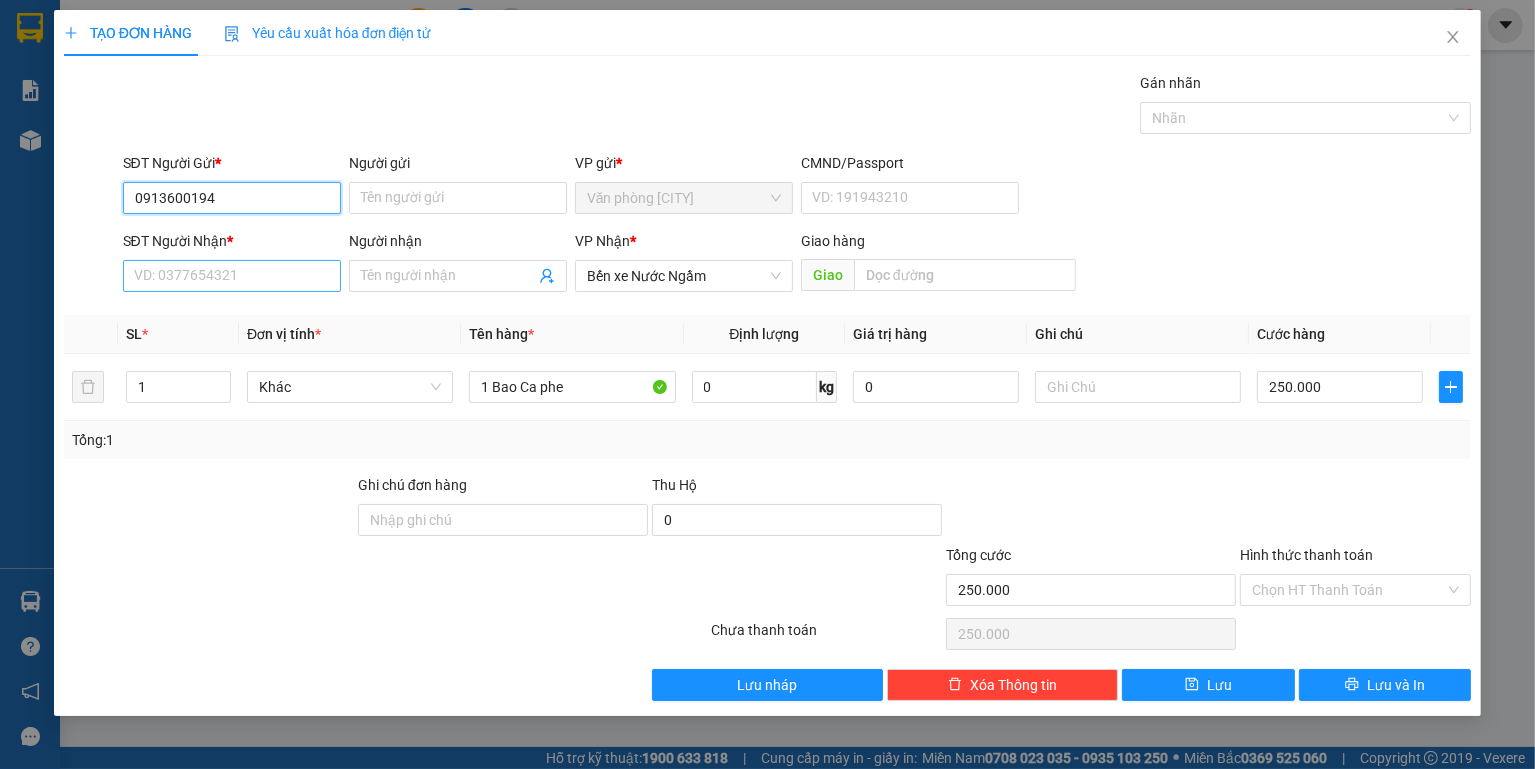 type on "0913600194" 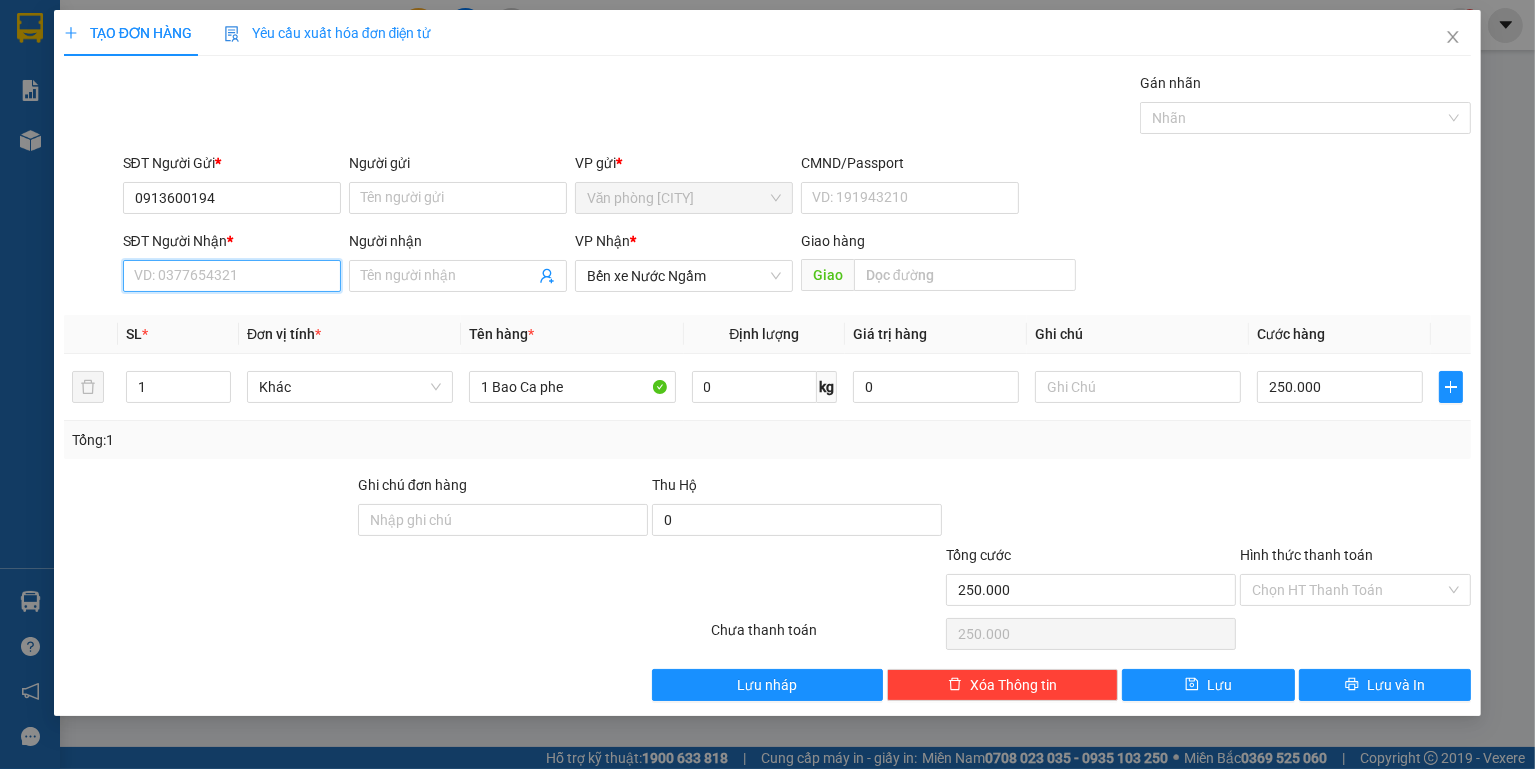 click on "SĐT Người Nhận  *" at bounding box center (232, 276) 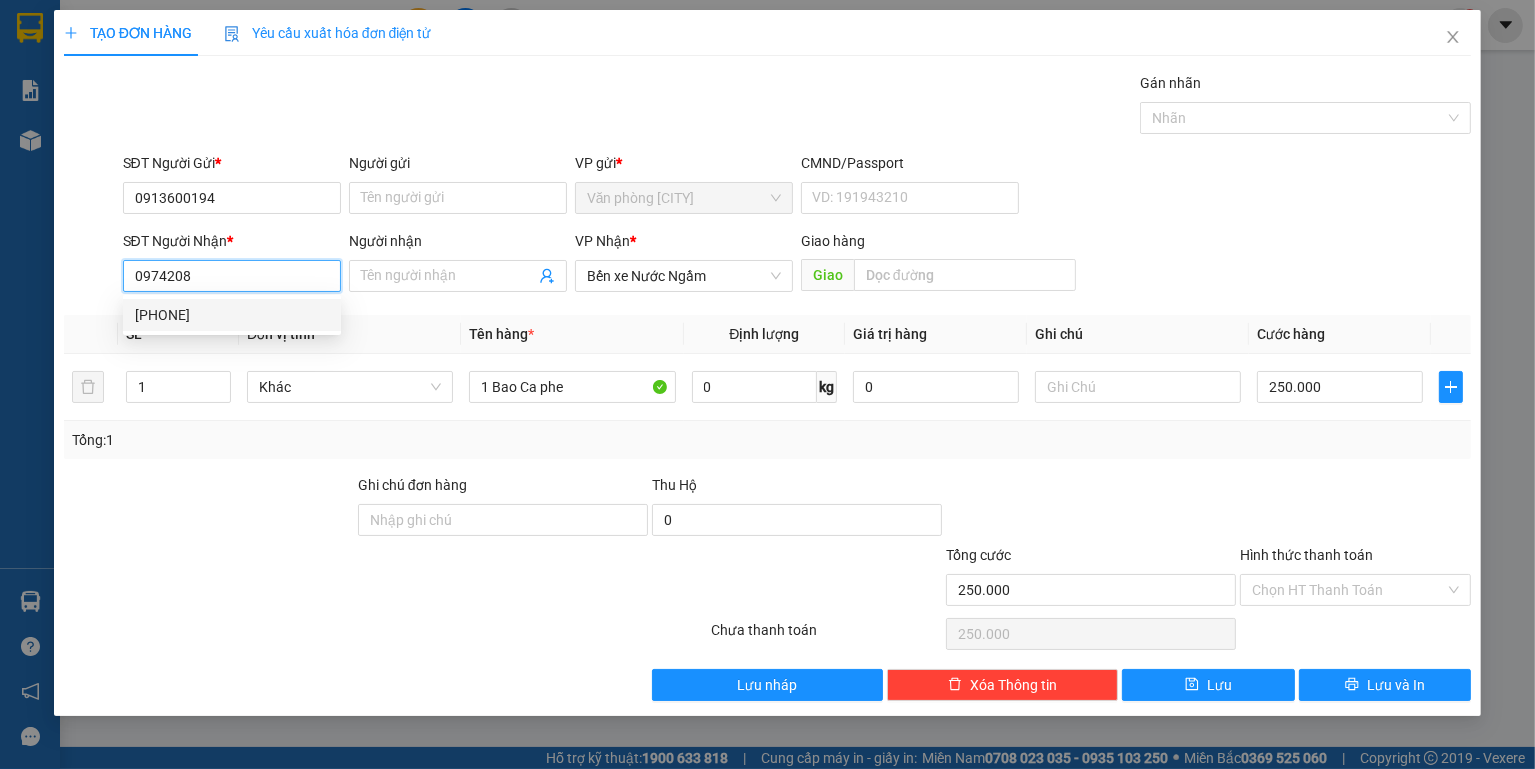 click on "[PHONE]" at bounding box center (232, 315) 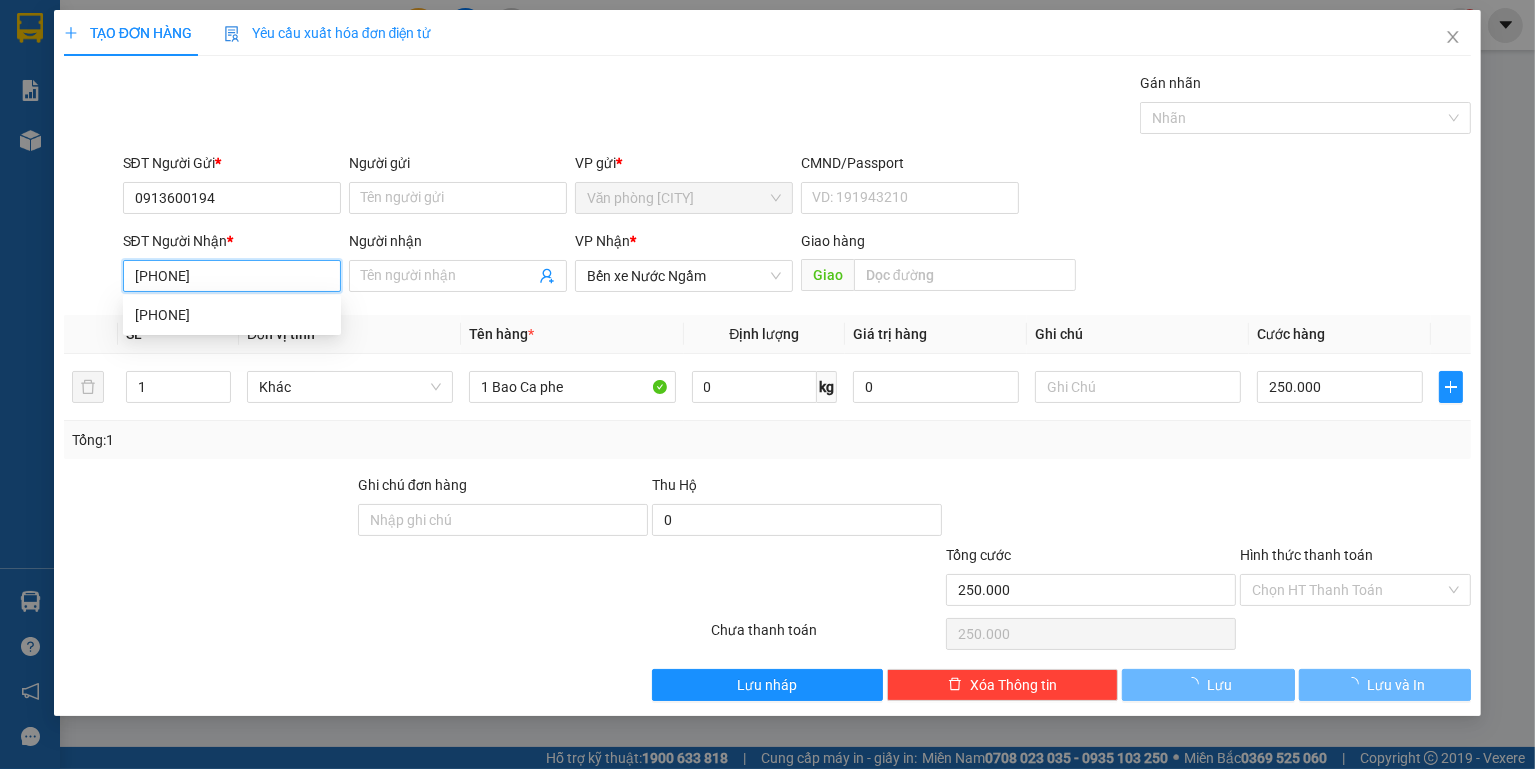 type on "500.000" 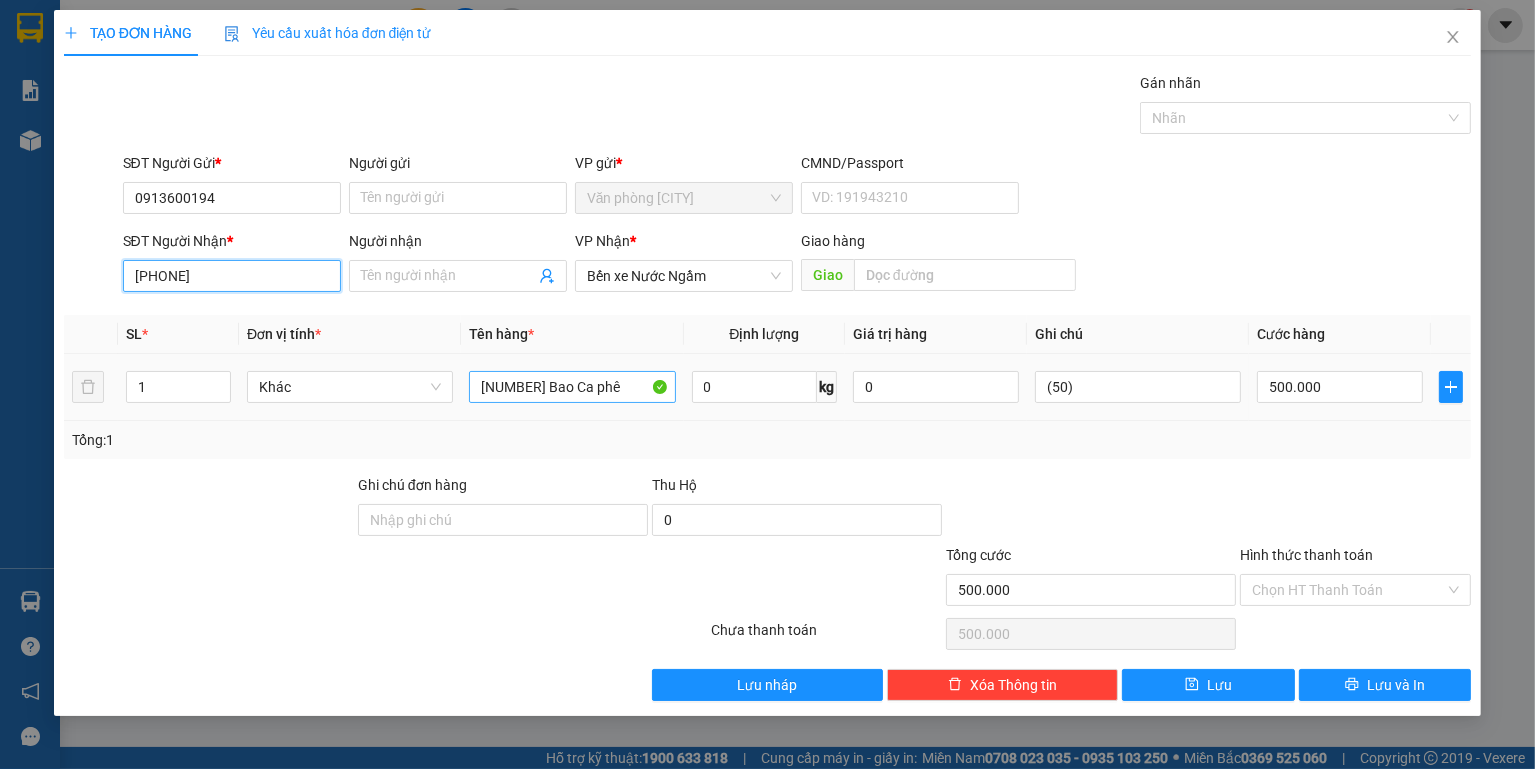 type on "[PHONE]" 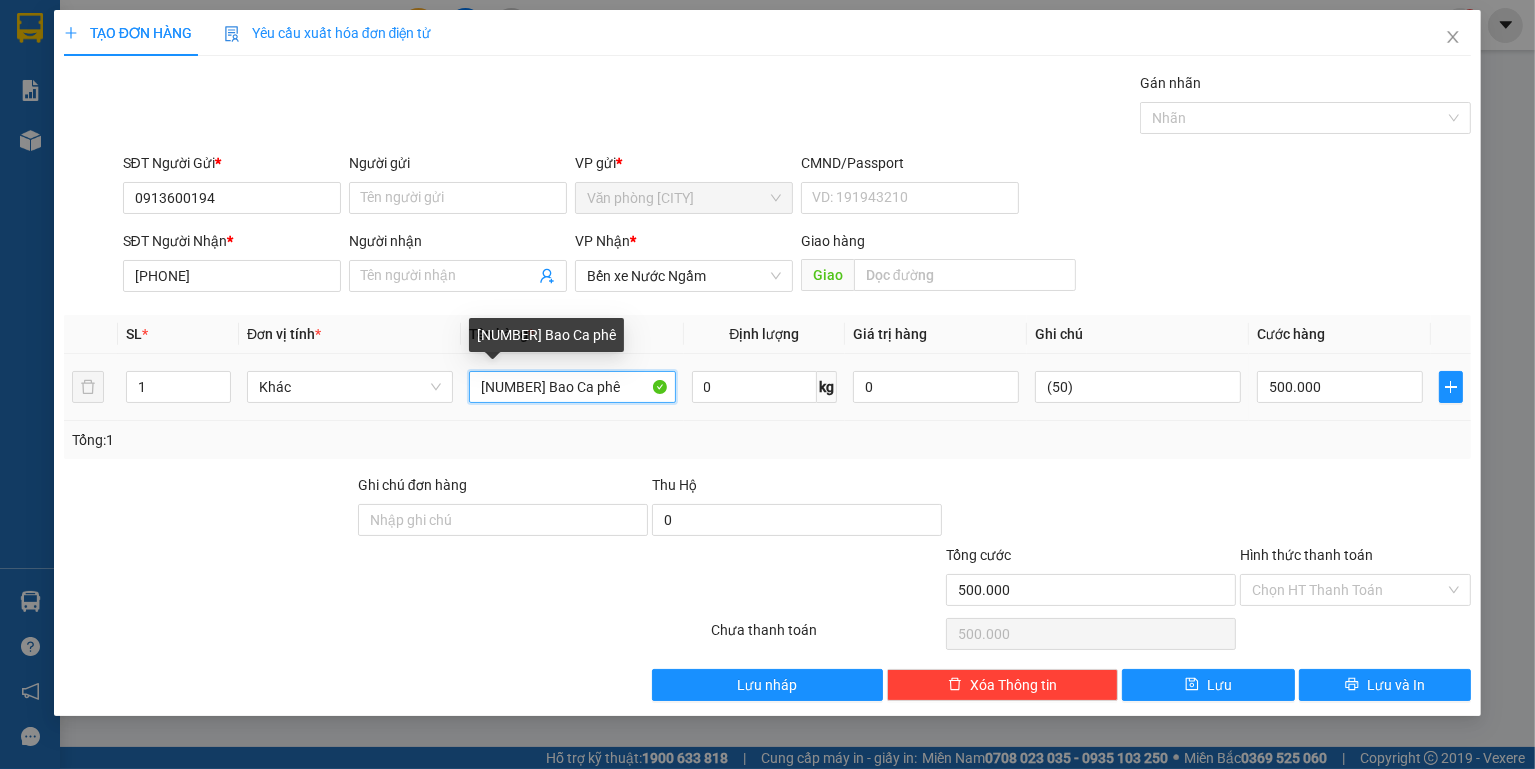 click on "[NUMBER] Bao Ca phê" at bounding box center [572, 387] 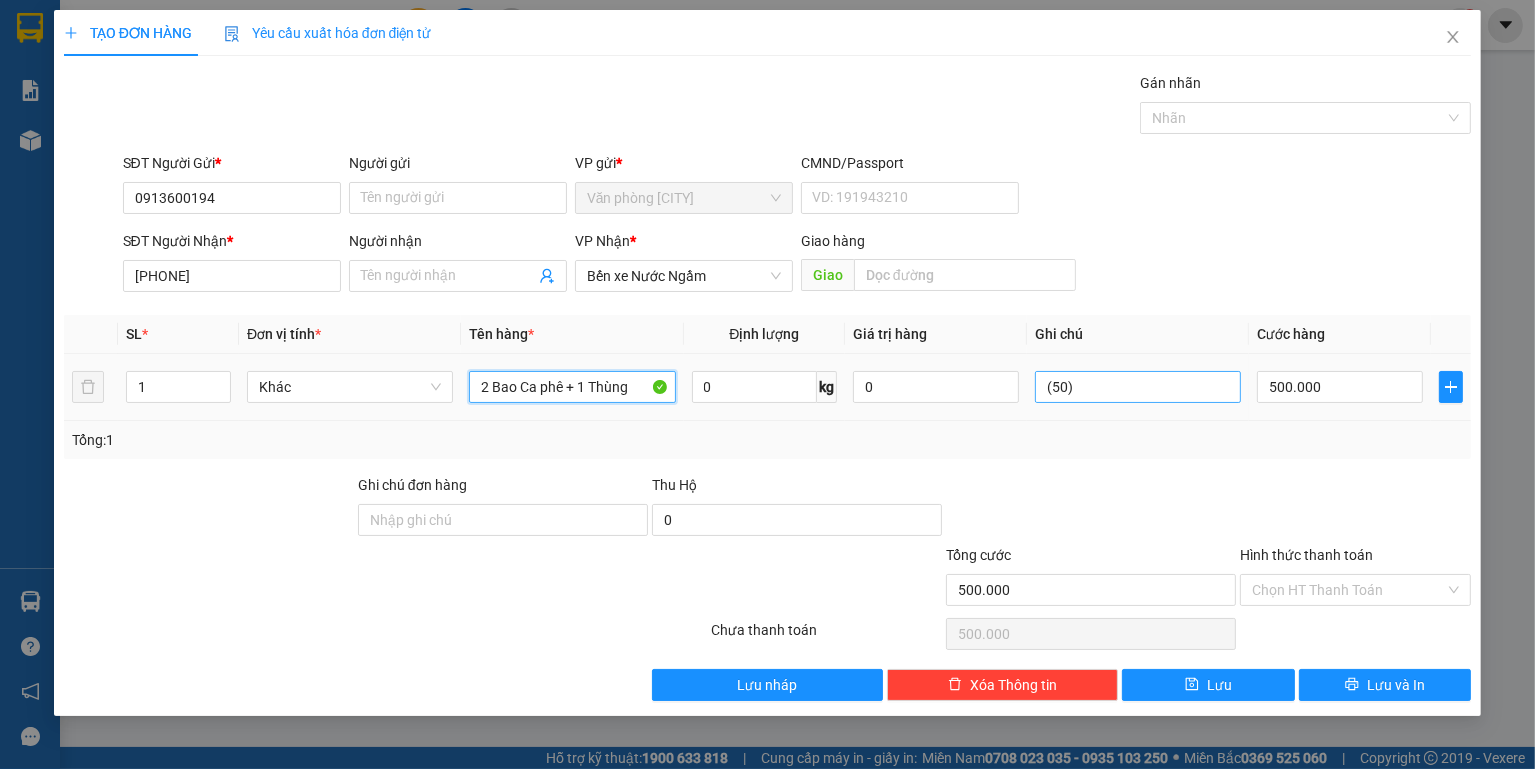 type on "2 Bao Ca phê + 1 Thùng" 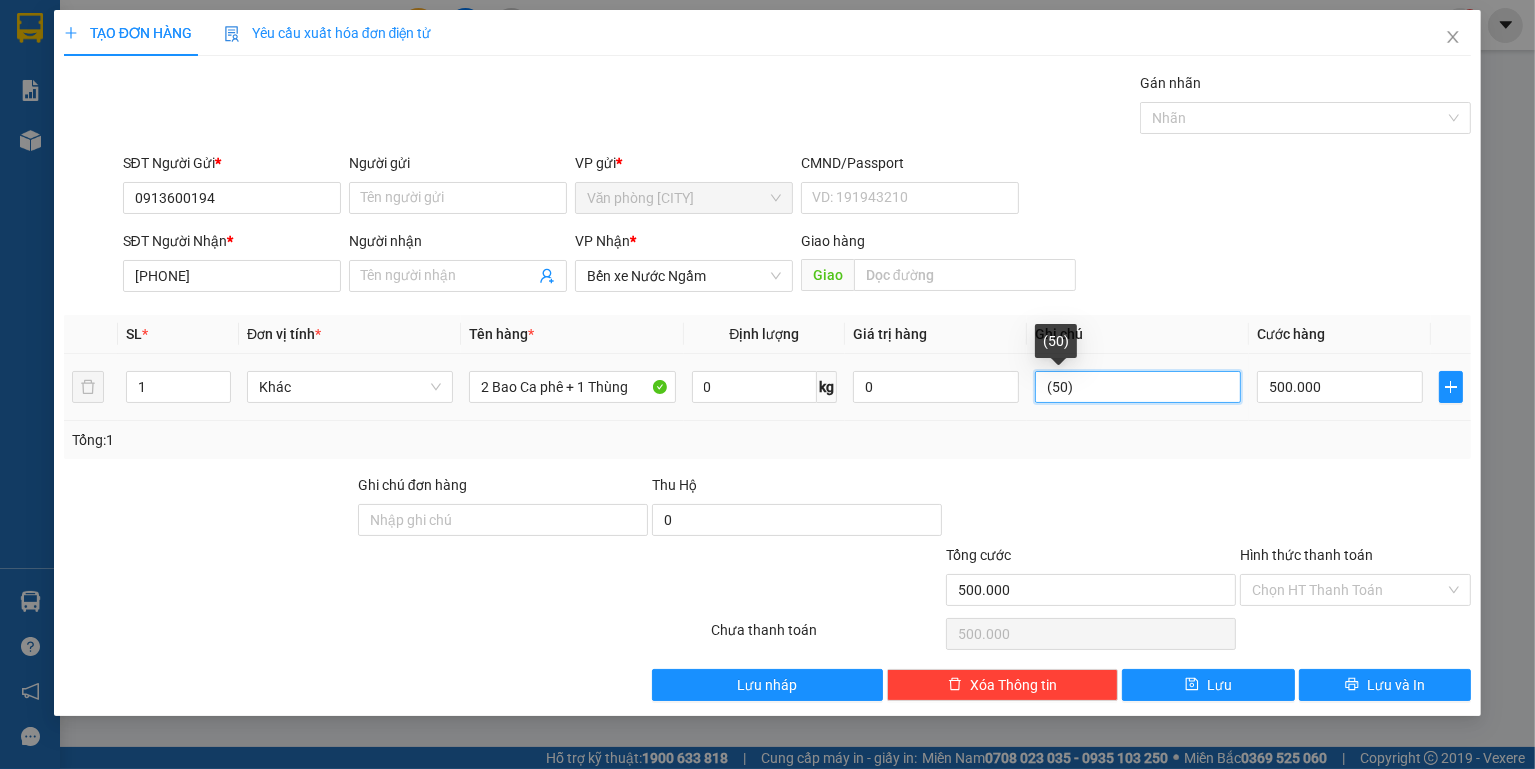 click on "(50)" at bounding box center (1138, 387) 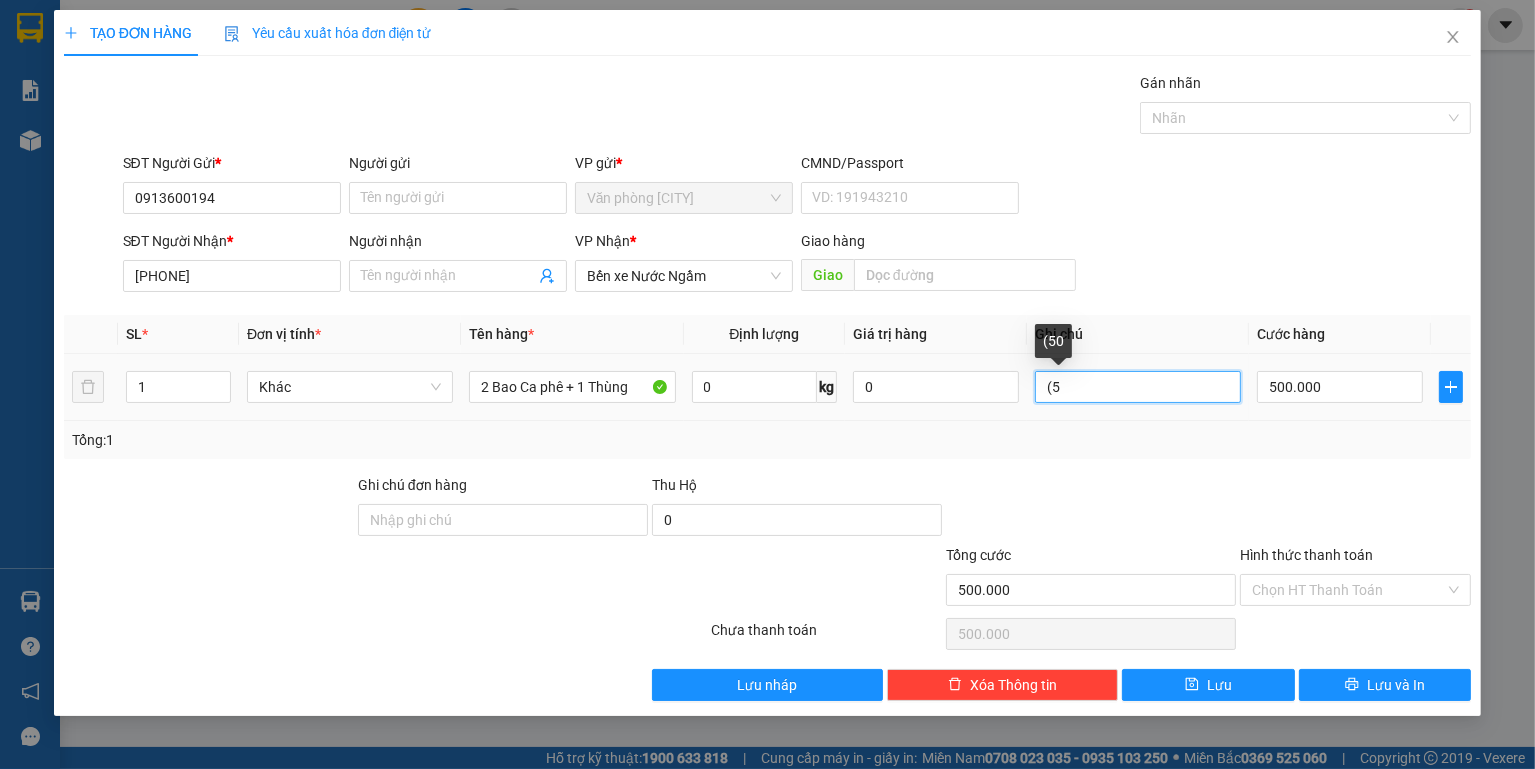 type on "(" 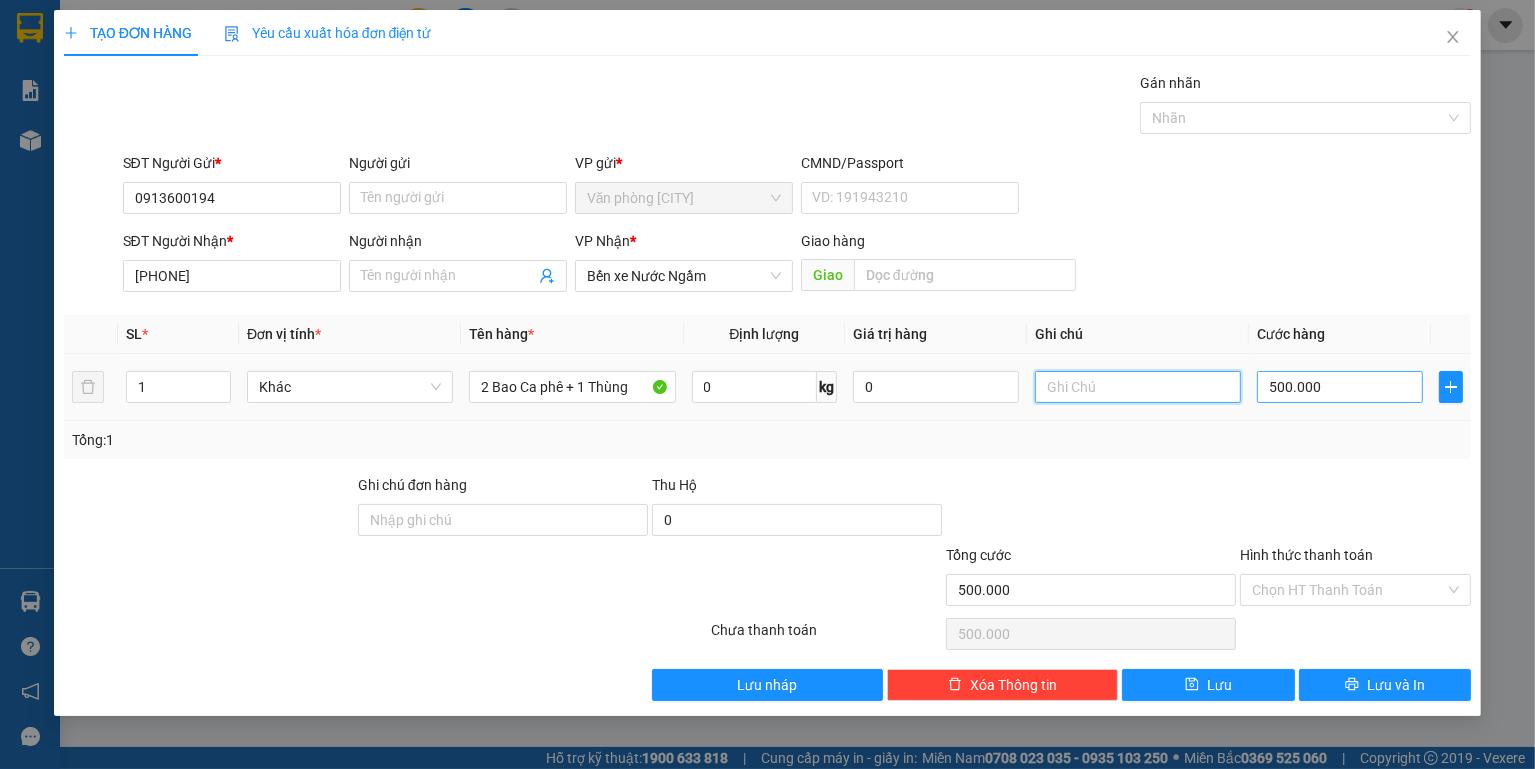 type 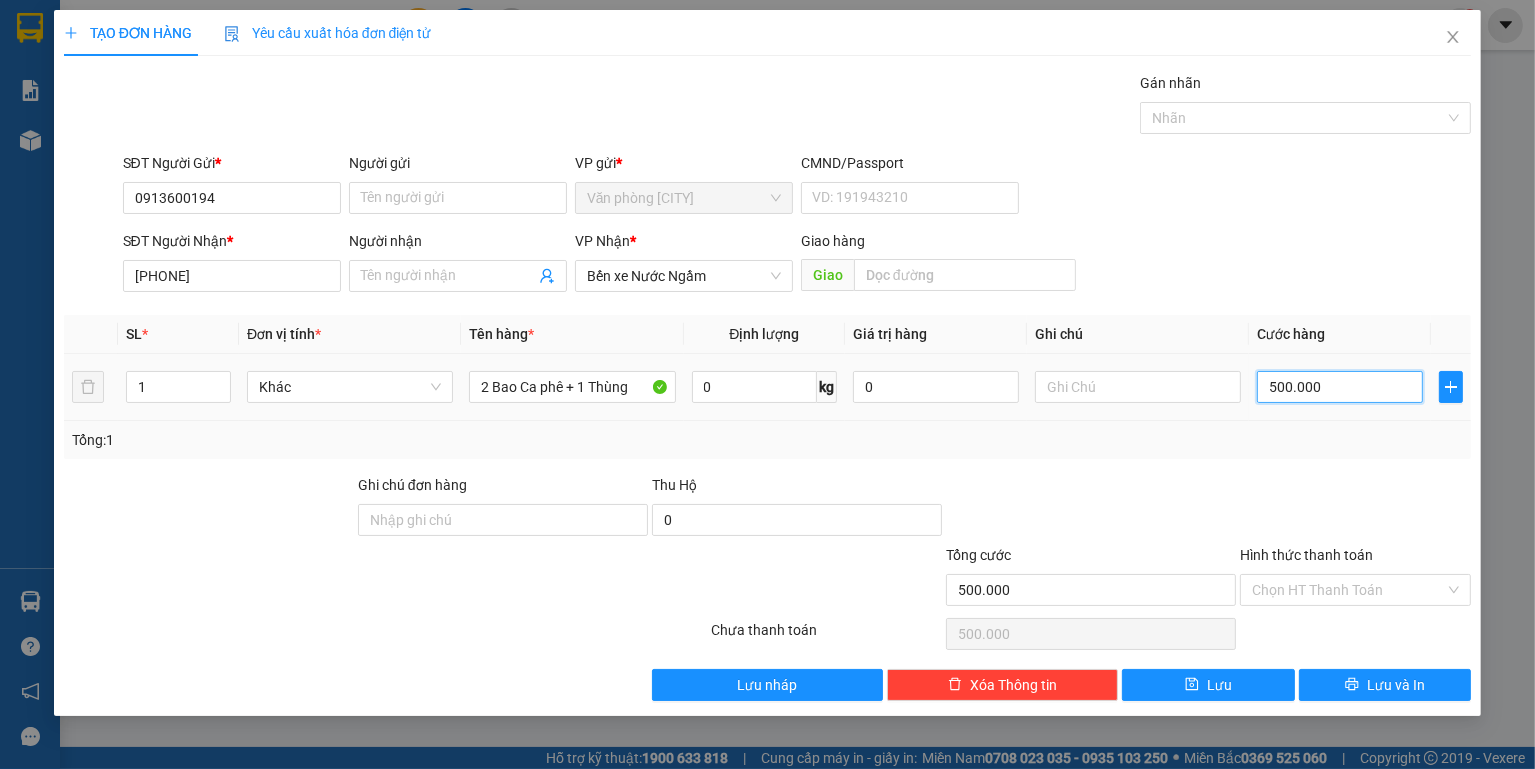 click on "500.000" at bounding box center (1340, 387) 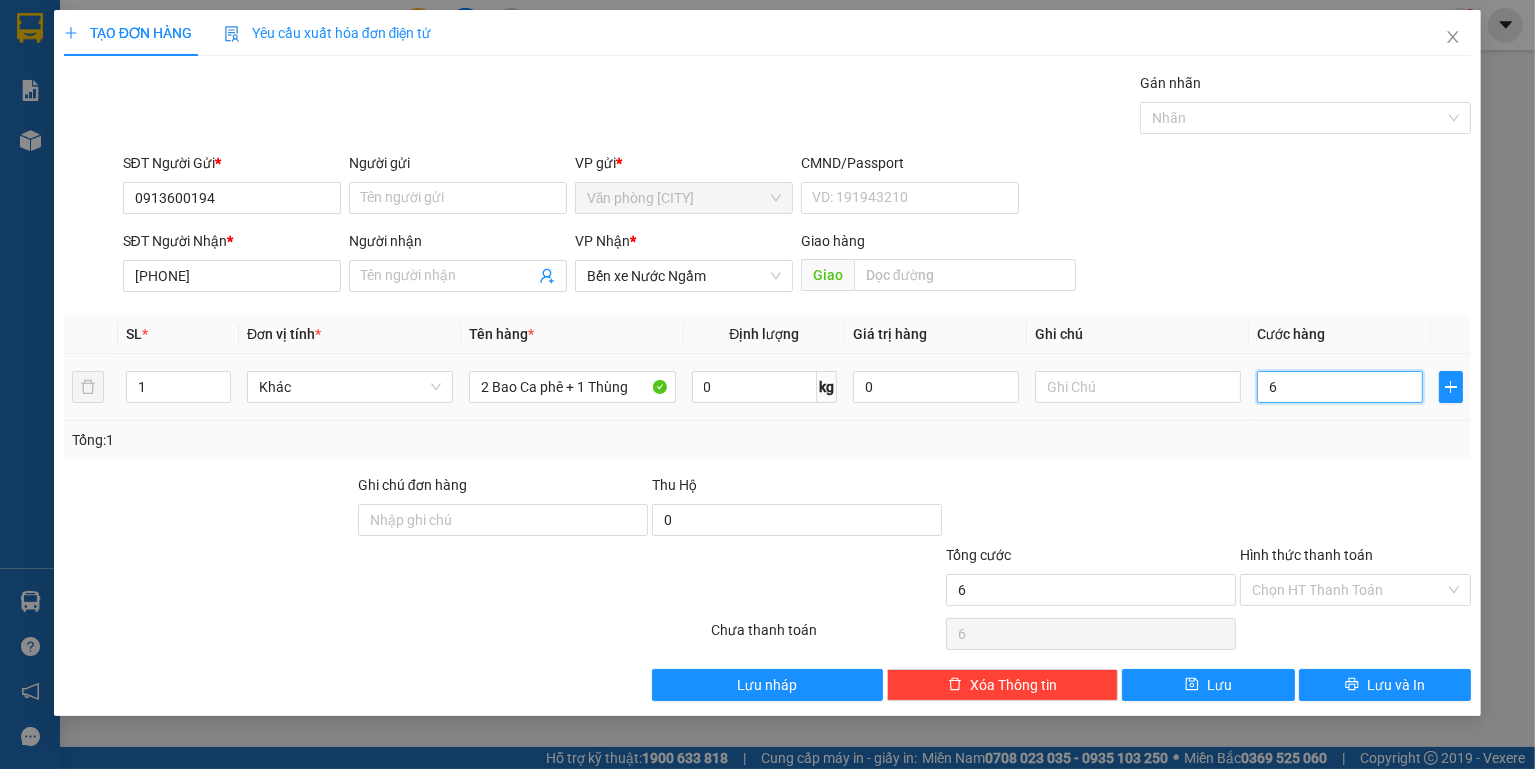 type on "60" 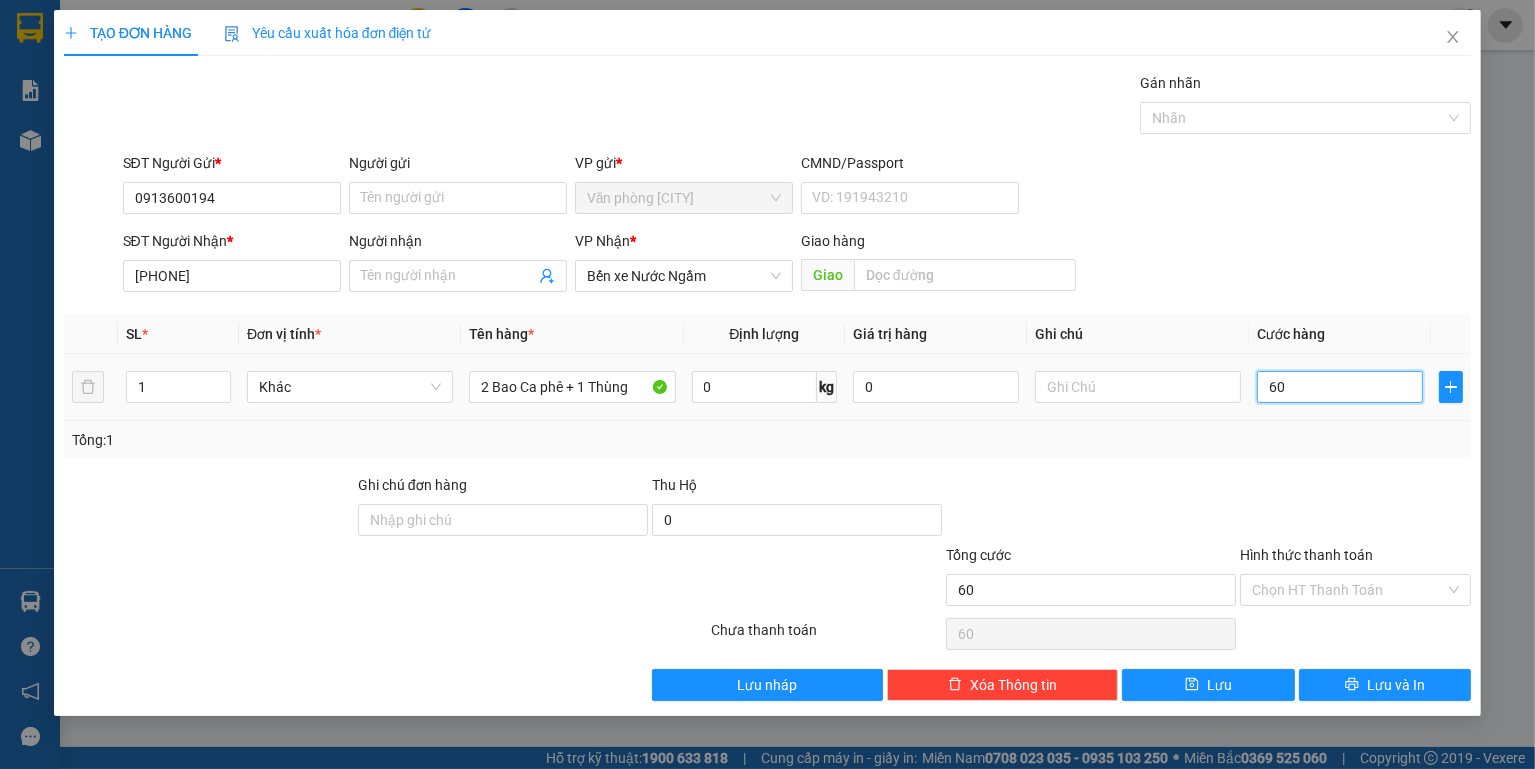 type on "600" 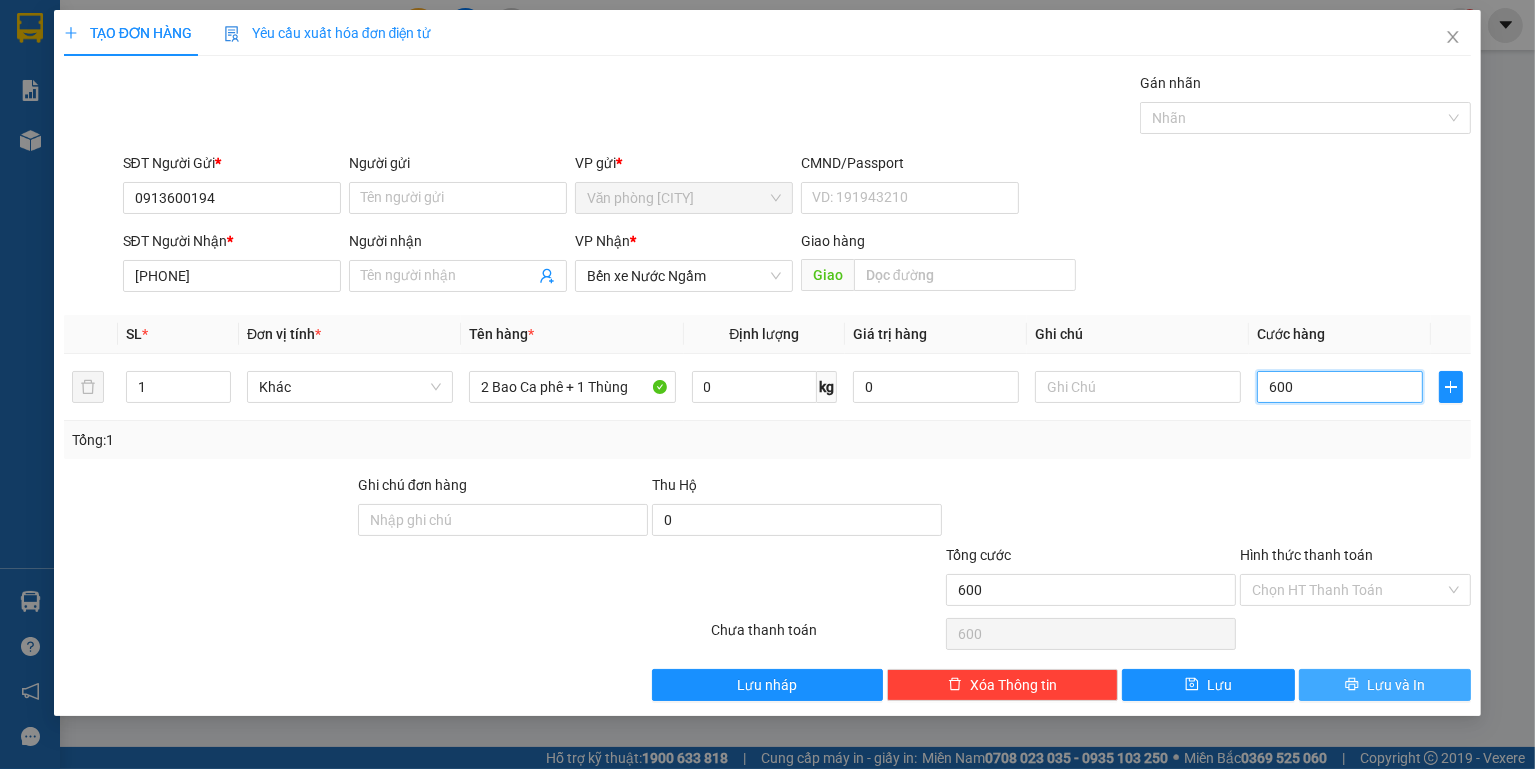 type on "600" 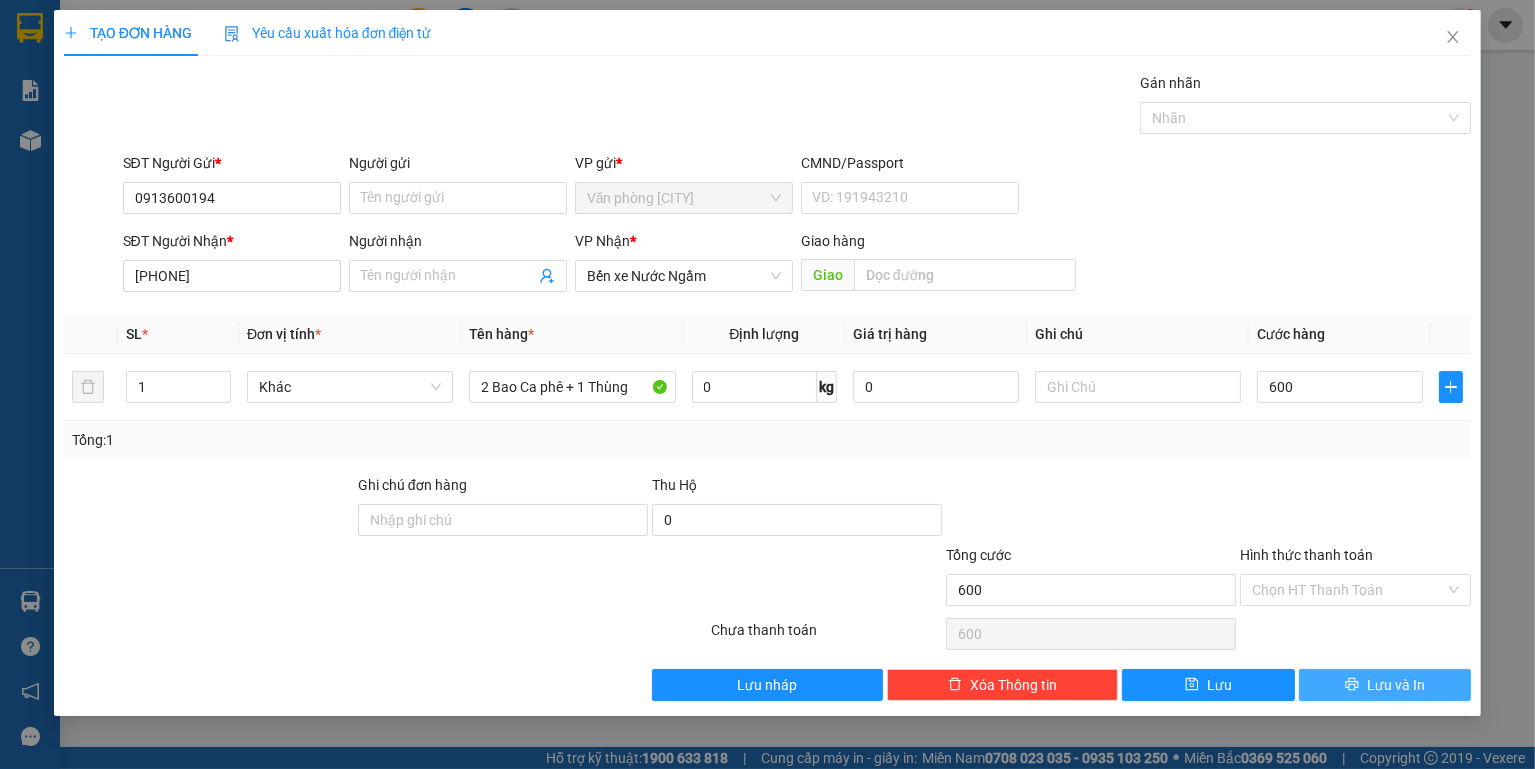 type on "600.000" 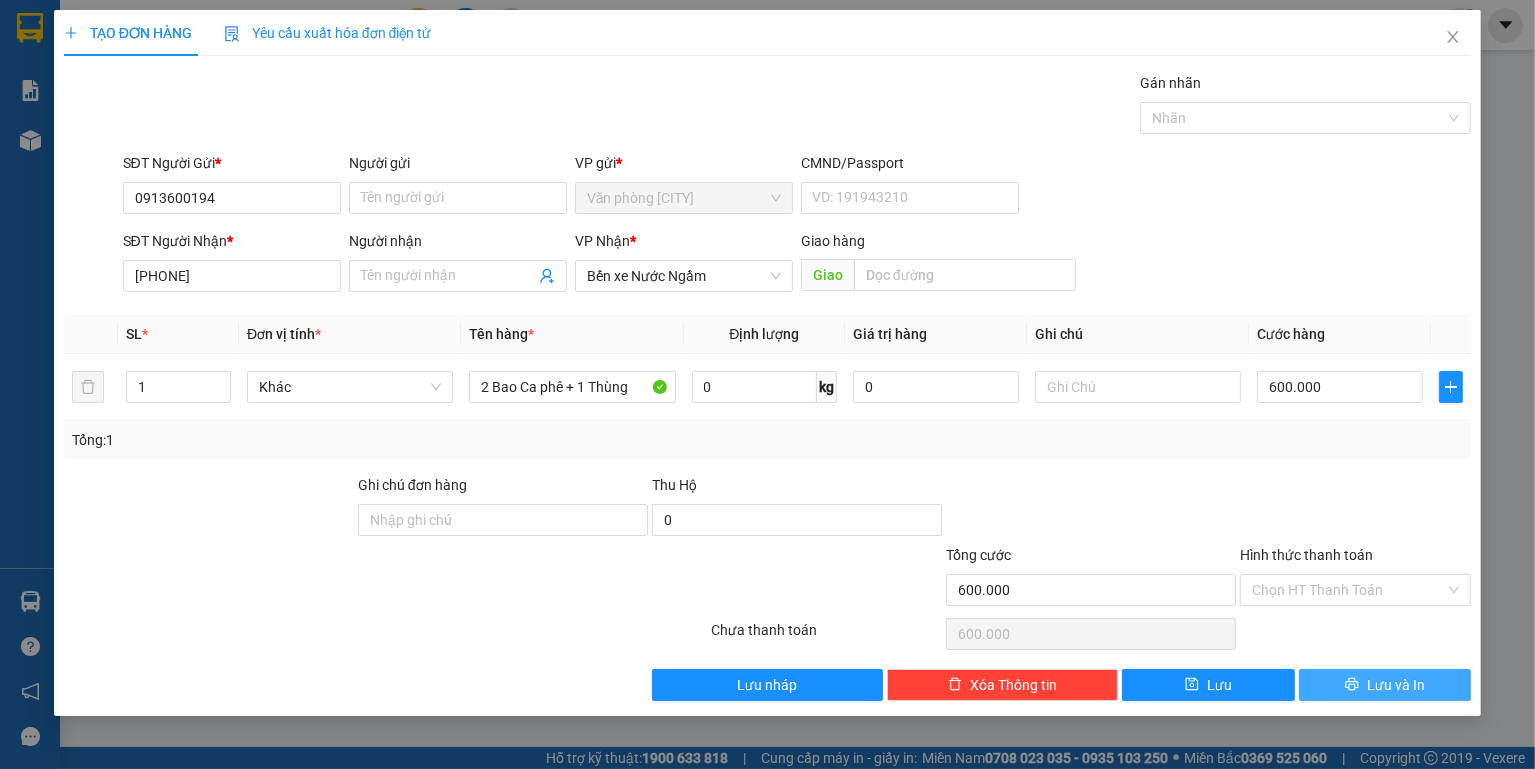 click on "Lưu và In" at bounding box center [1396, 685] 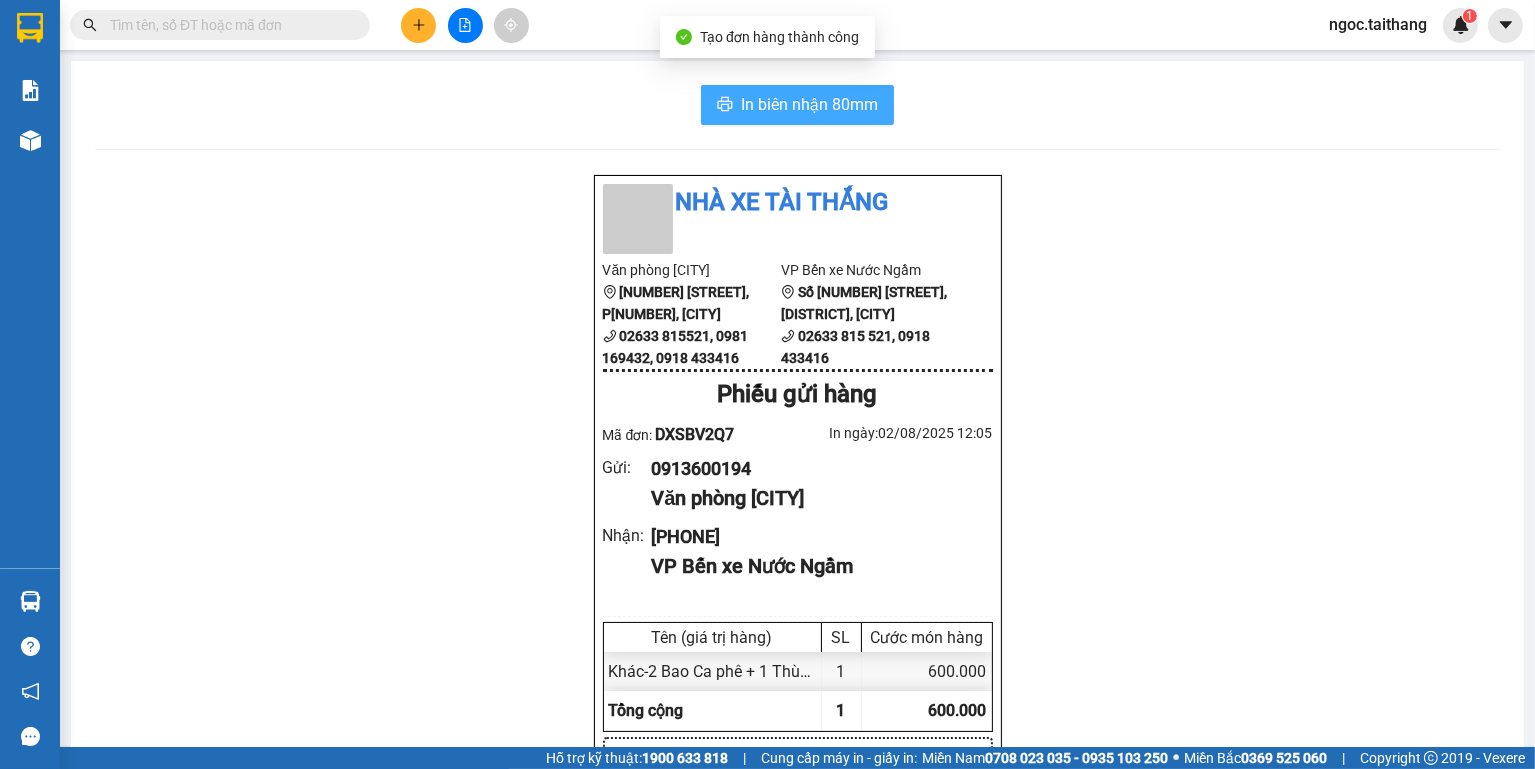 click on "In biên nhận 80mm" at bounding box center (797, 105) 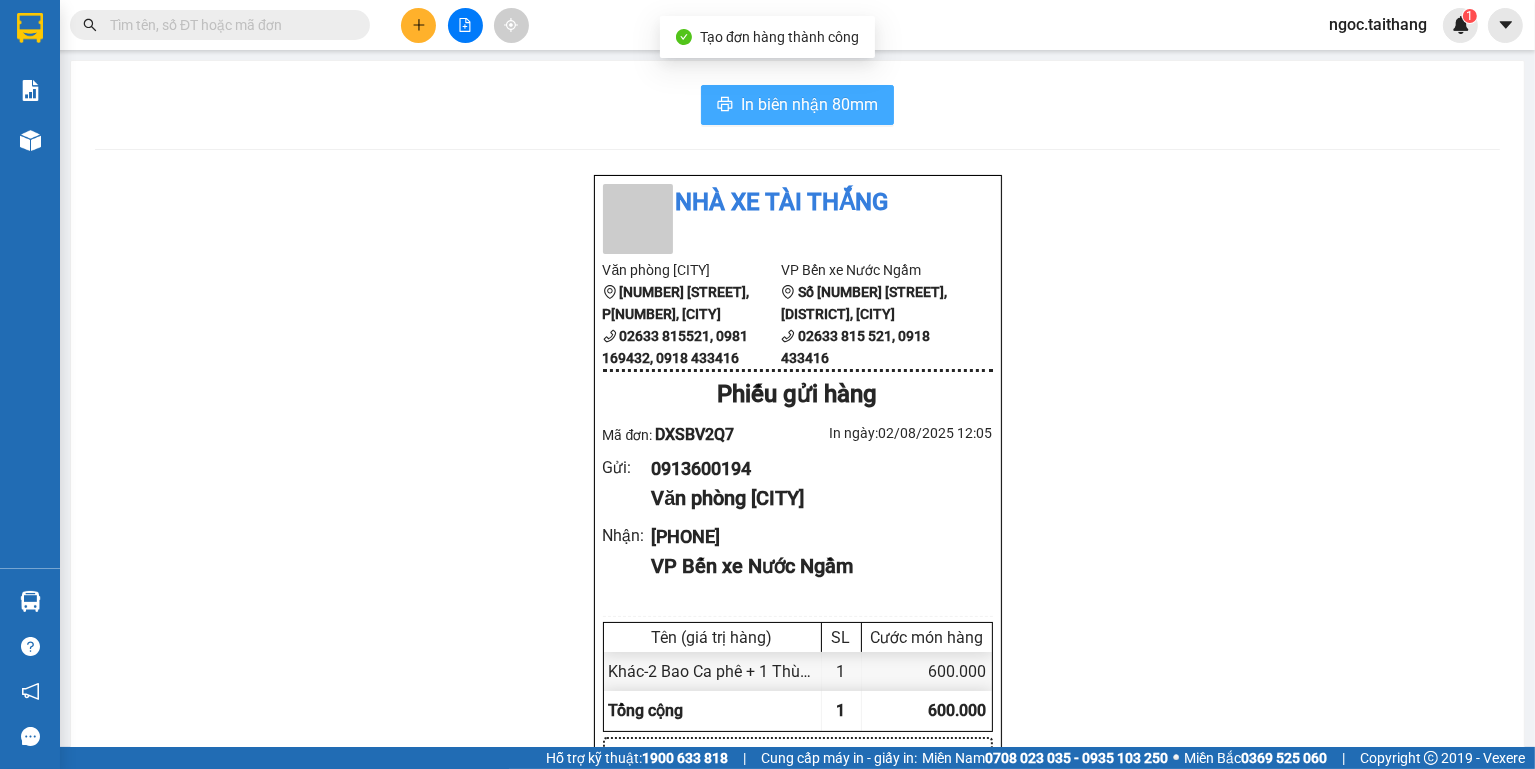 scroll, scrollTop: 0, scrollLeft: 0, axis: both 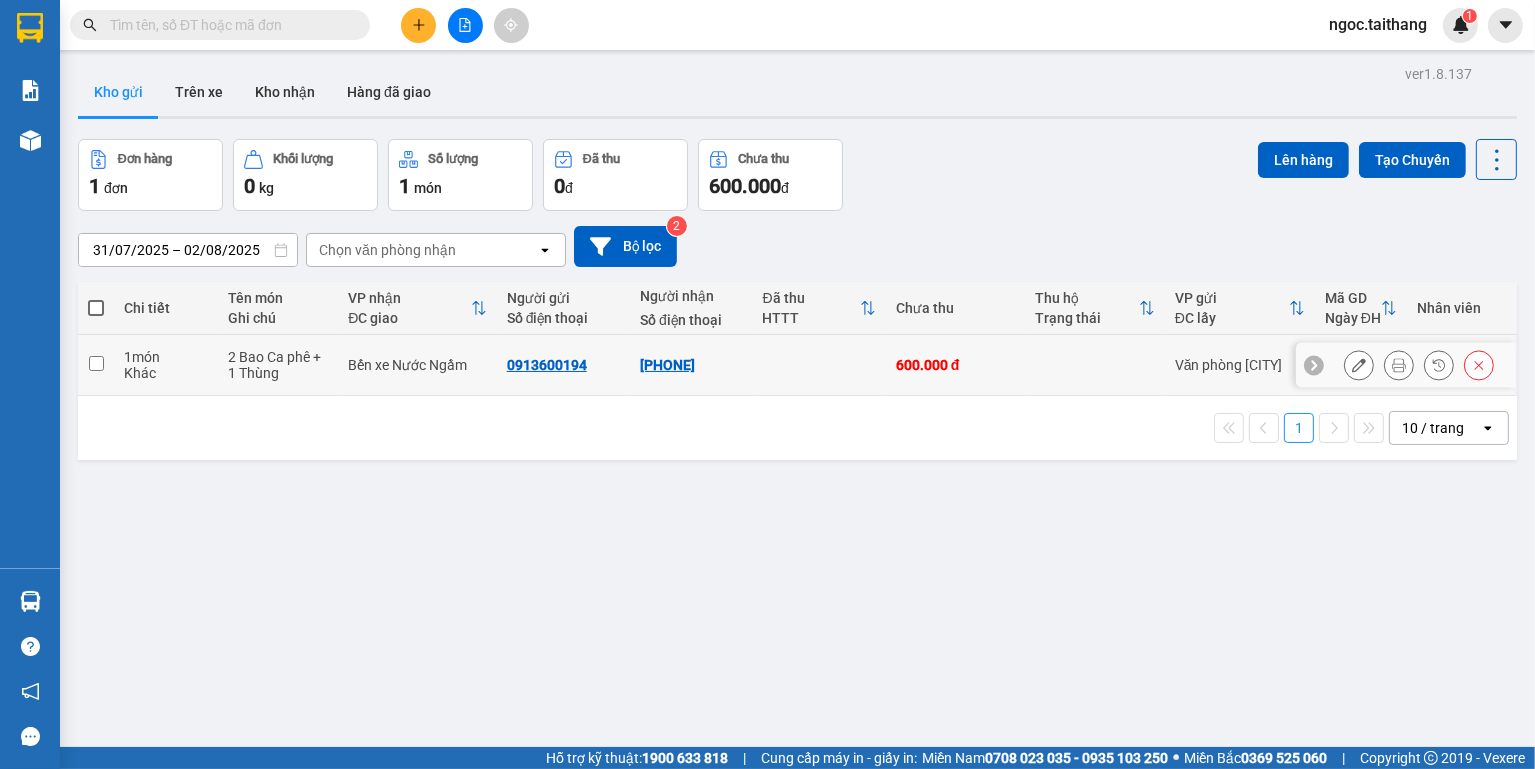 click 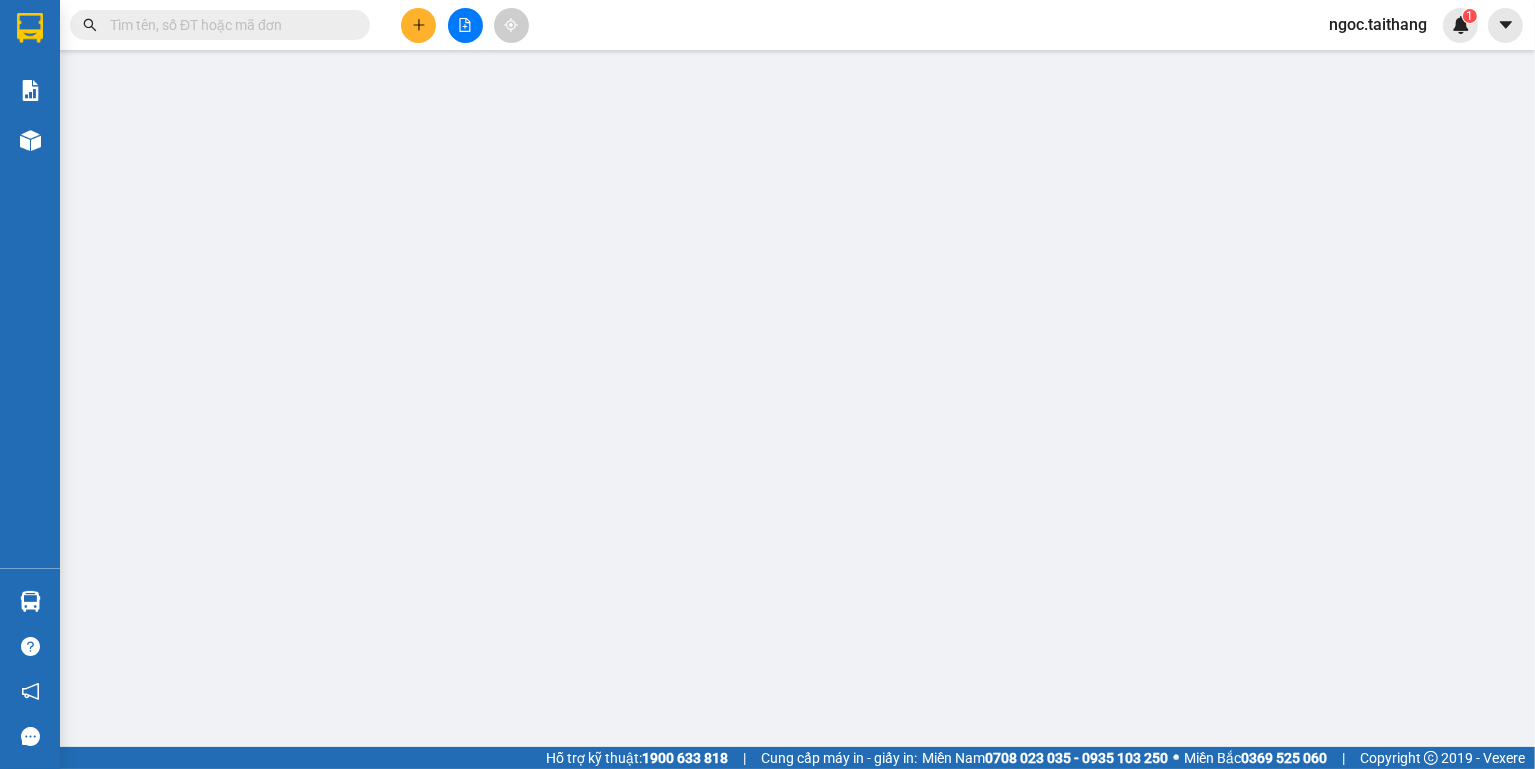 type on "0913600194" 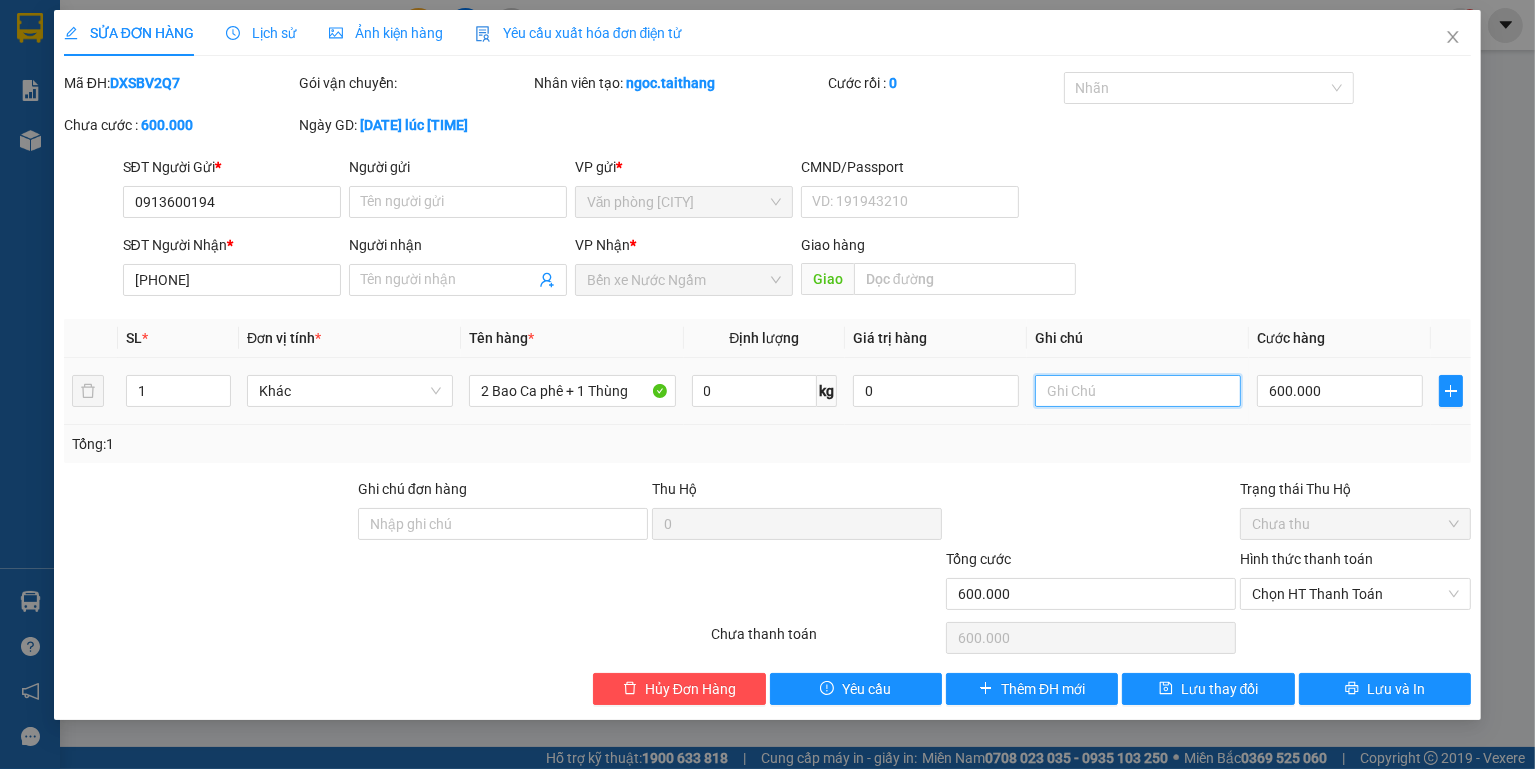 click at bounding box center (1138, 391) 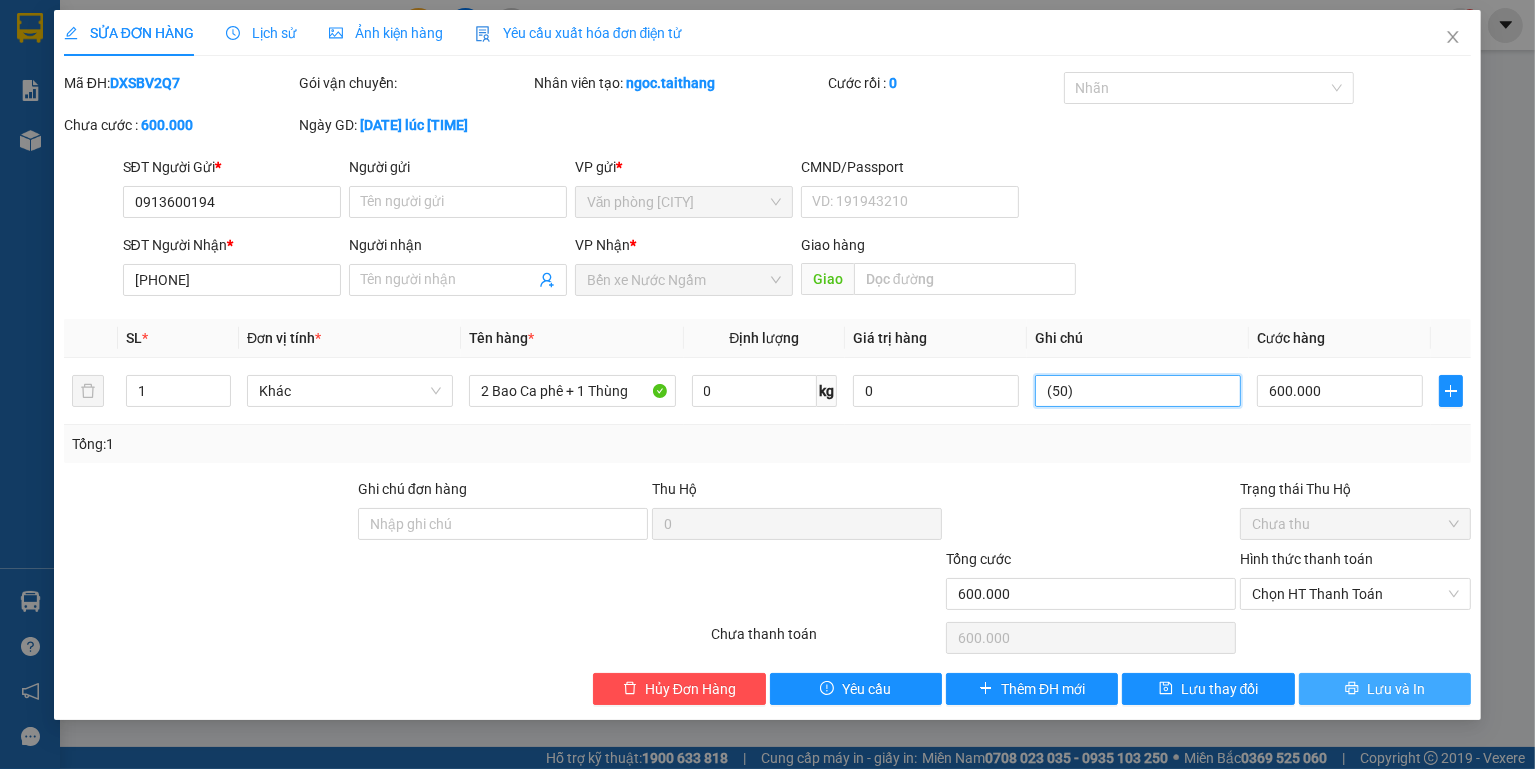 type on "(50)" 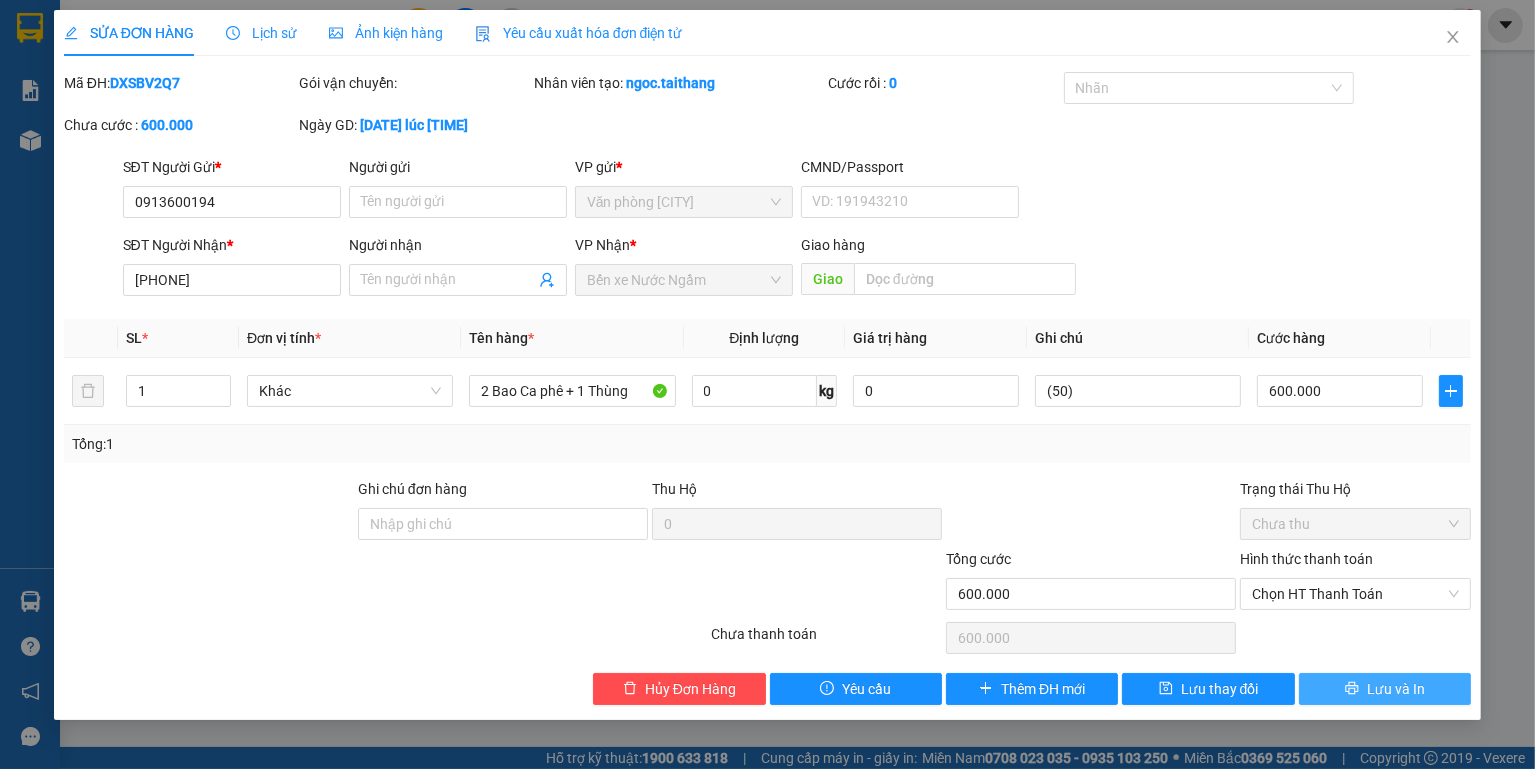 click on "Lưu và In" at bounding box center (1385, 689) 